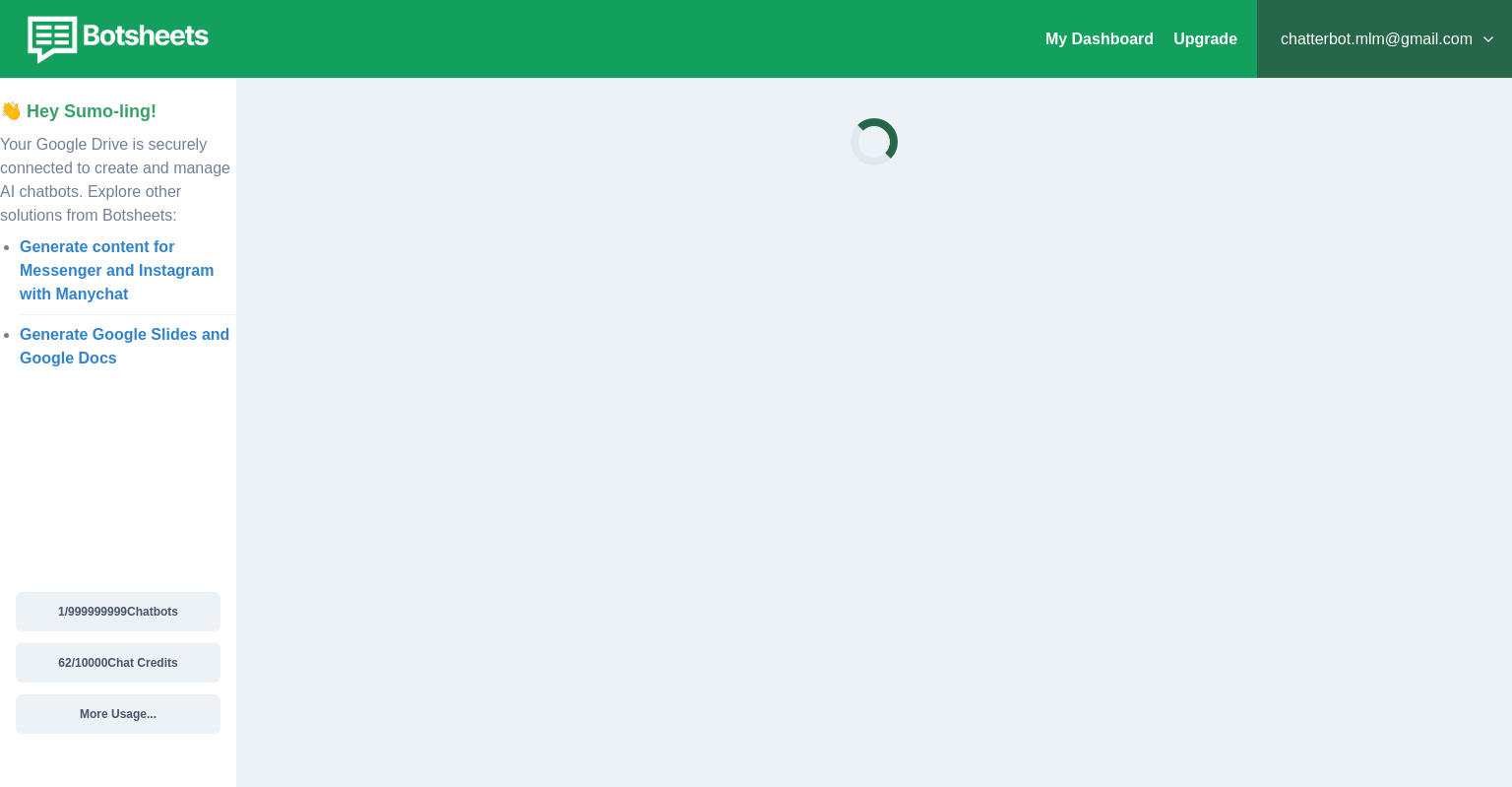 scroll, scrollTop: 0, scrollLeft: 0, axis: both 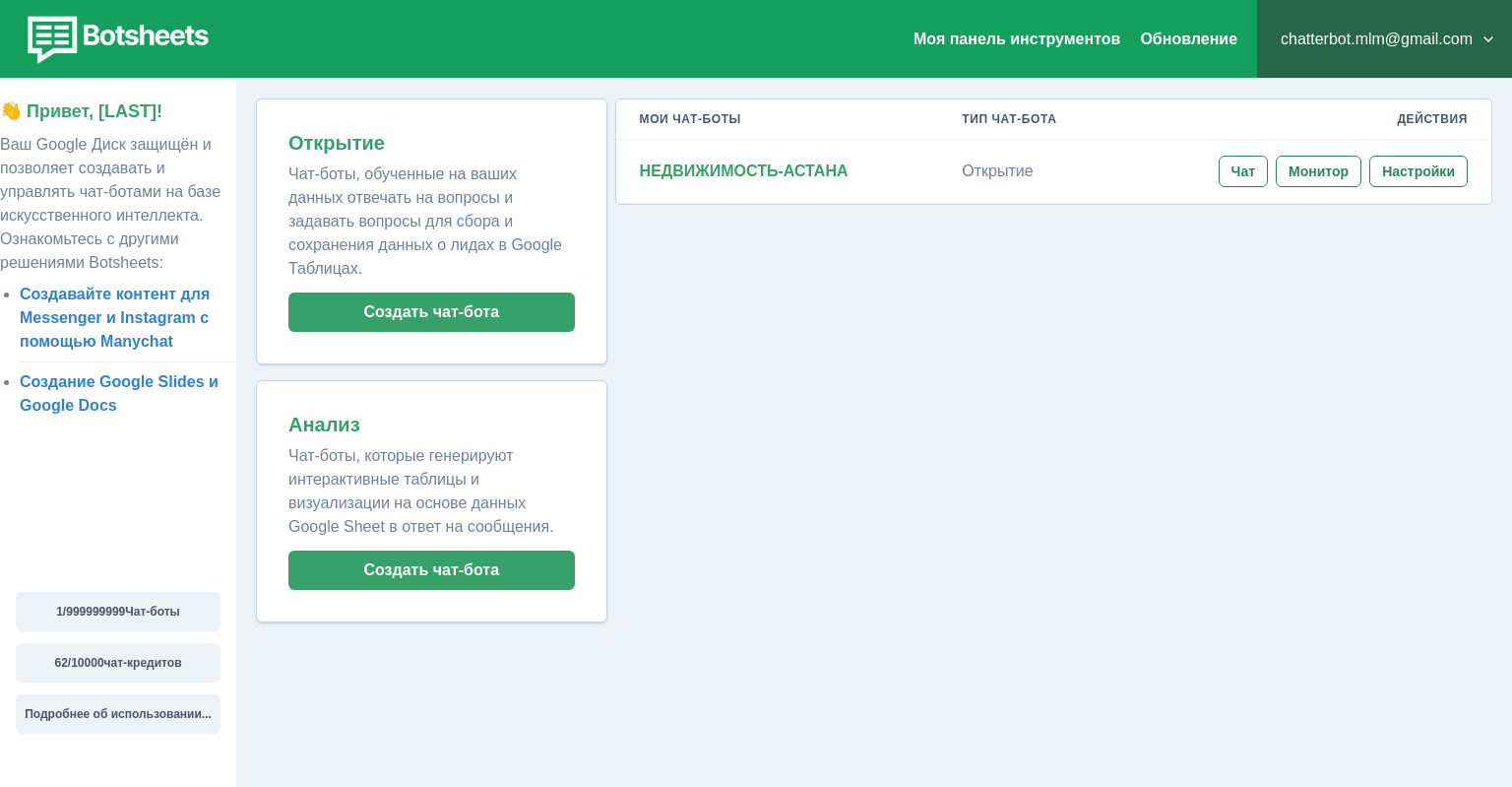 click on "Мои чат-боты  Тип чат-бота  Действия  НЕДВИЖИМОСТЬ-АСТАНА  Открытие  Чат  Монитор  Настройки" at bounding box center [1049, 361] 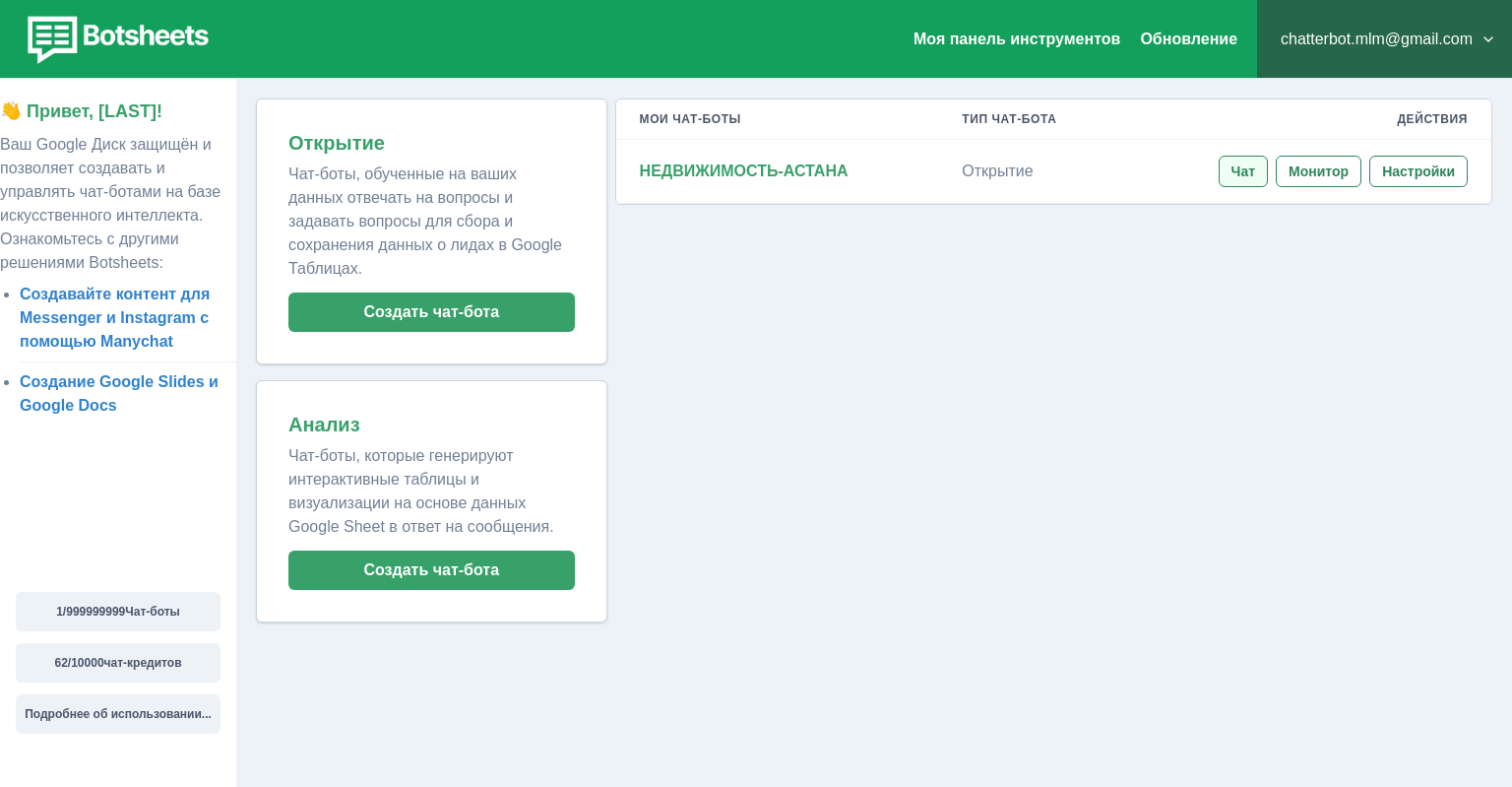 click on "Чат" at bounding box center (1243, 171) 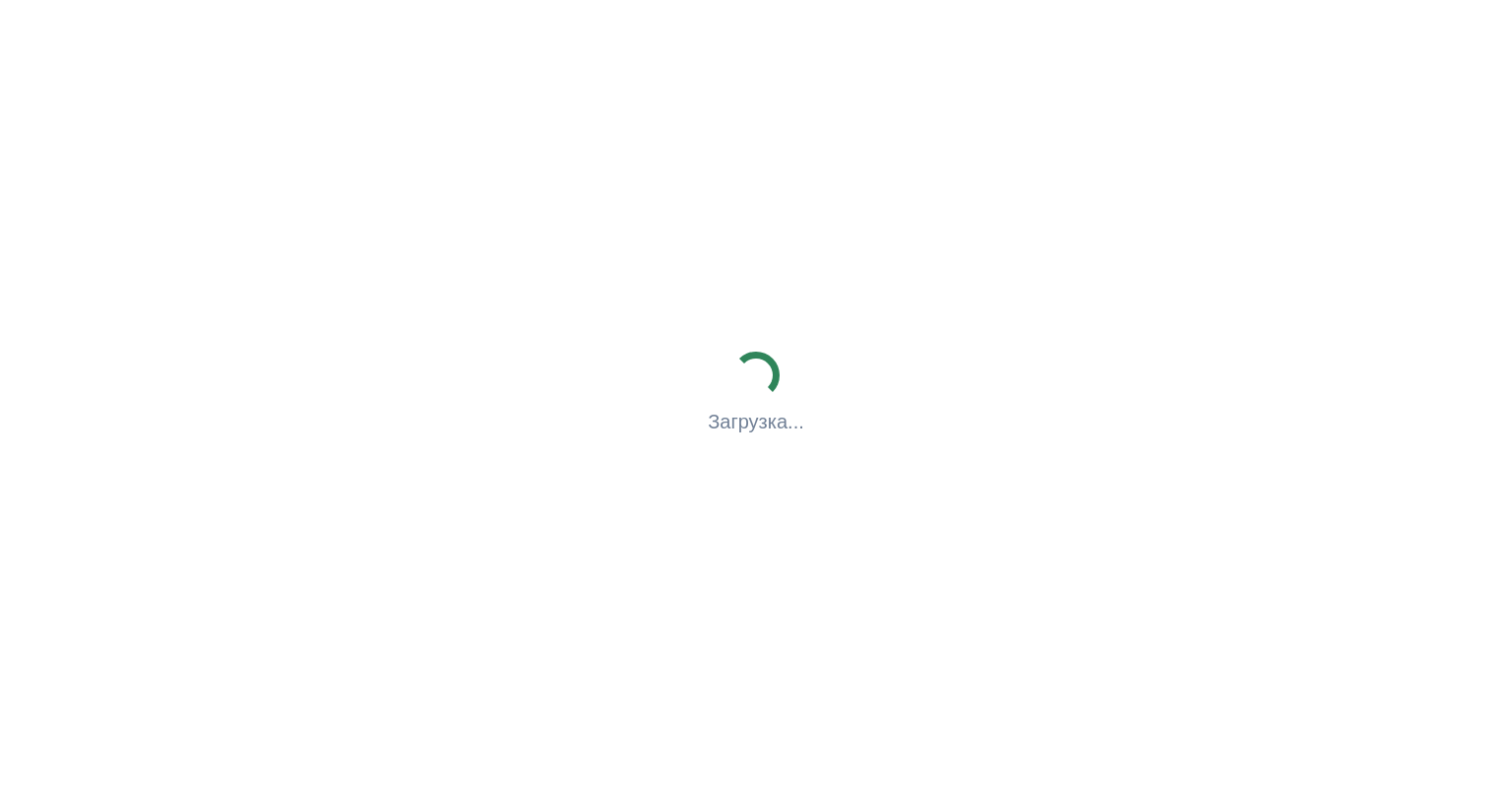 scroll, scrollTop: 0, scrollLeft: 0, axis: both 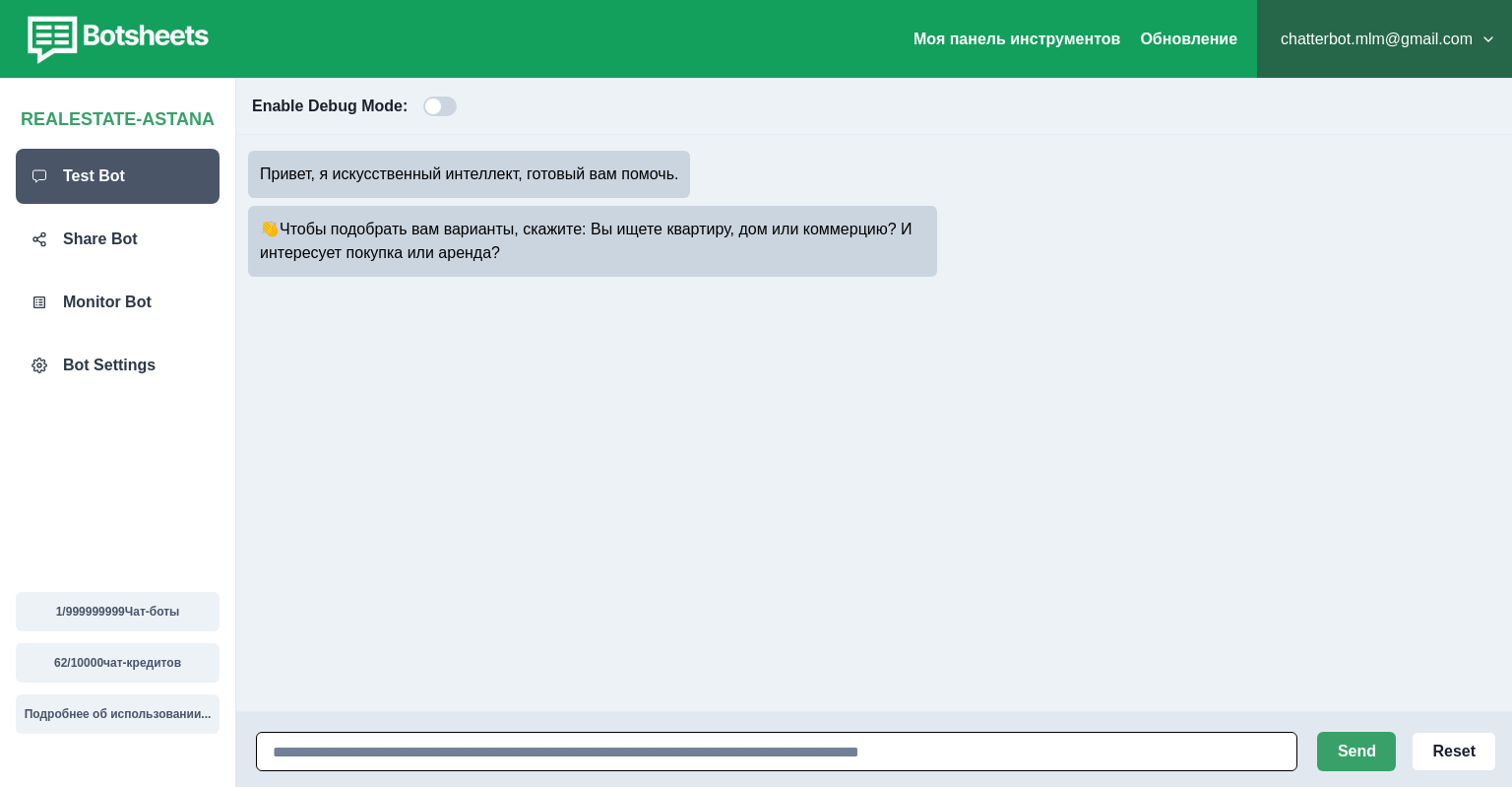 click at bounding box center (777, 752) 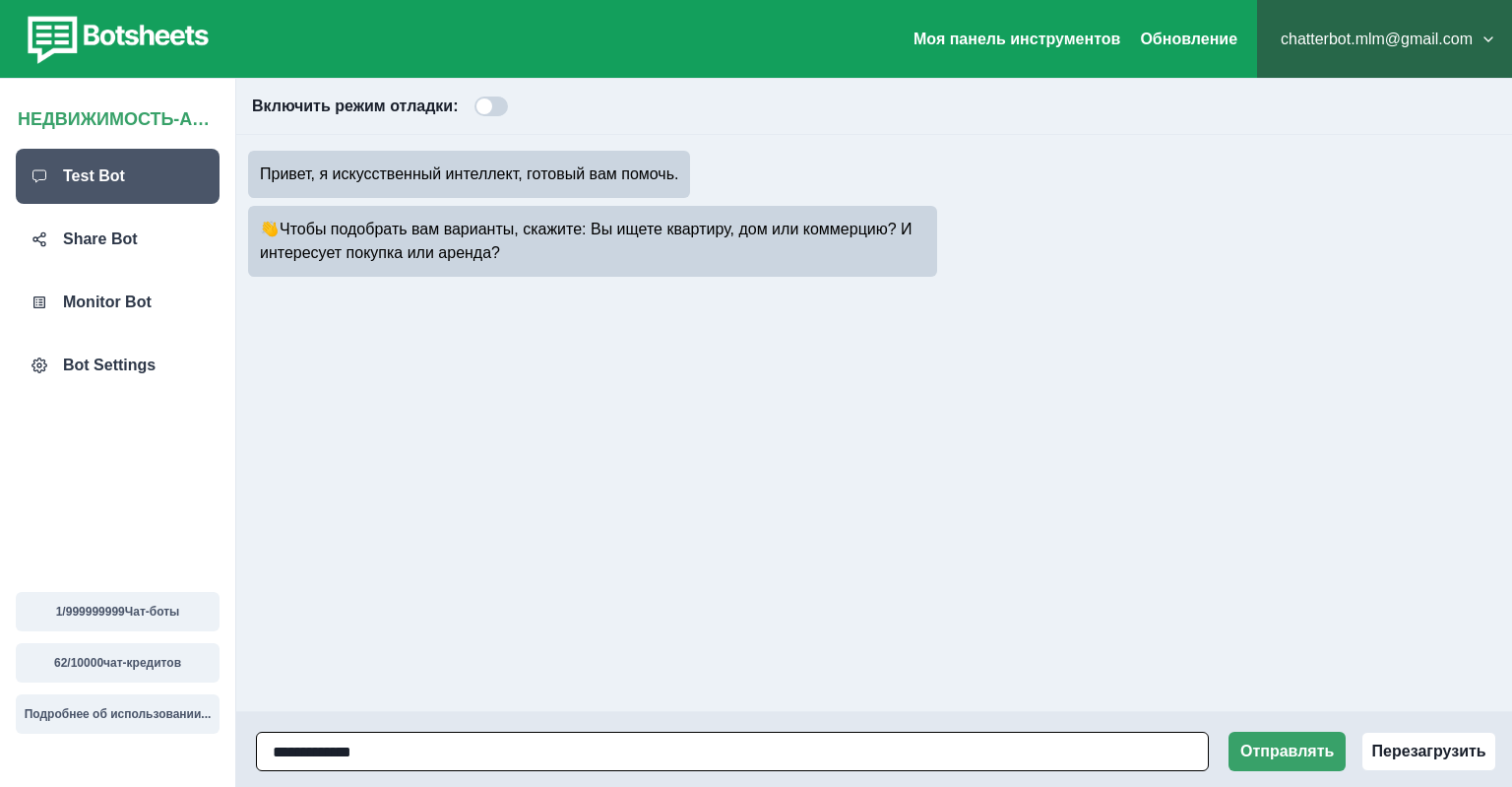type on "**********" 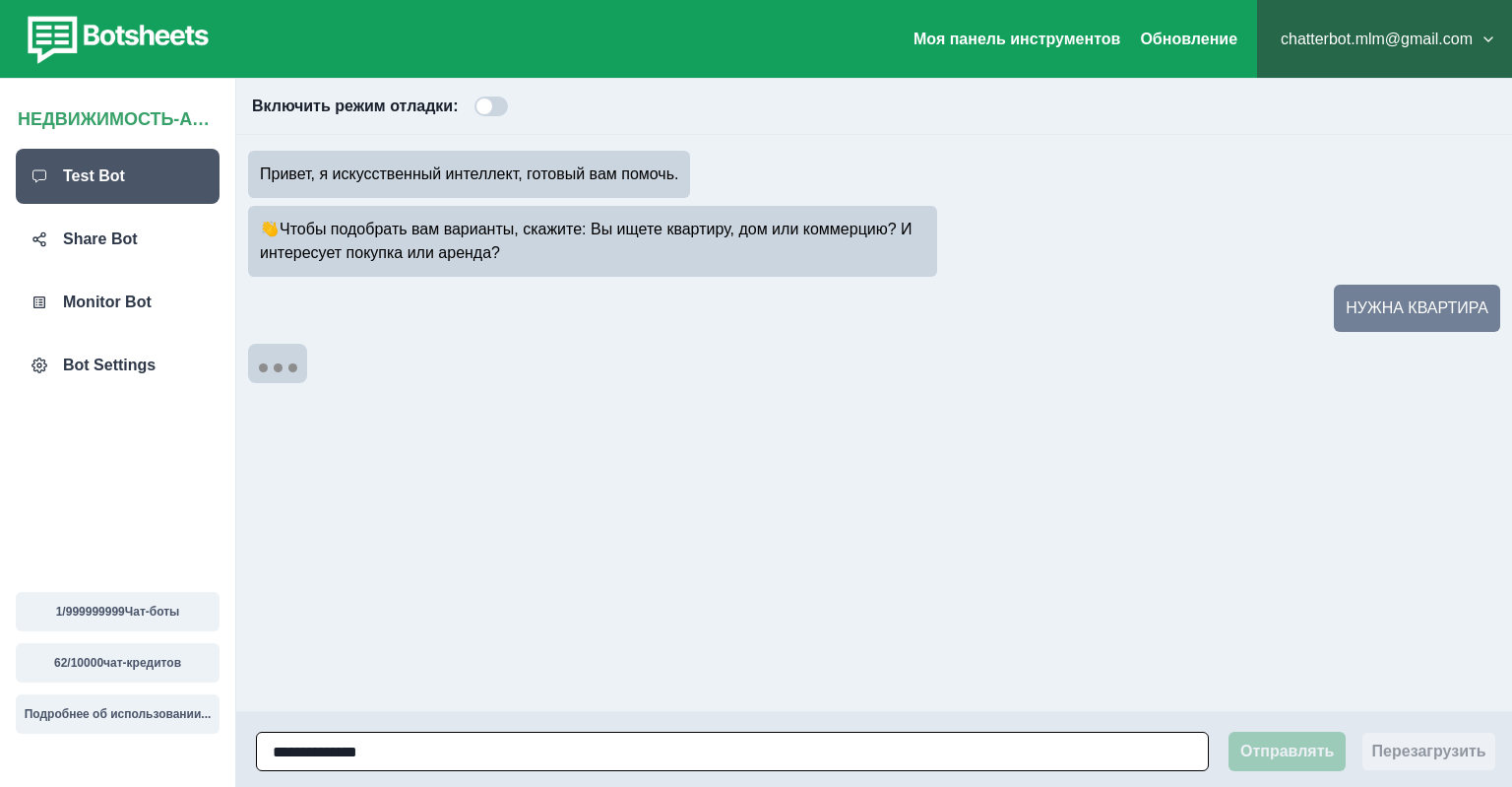type 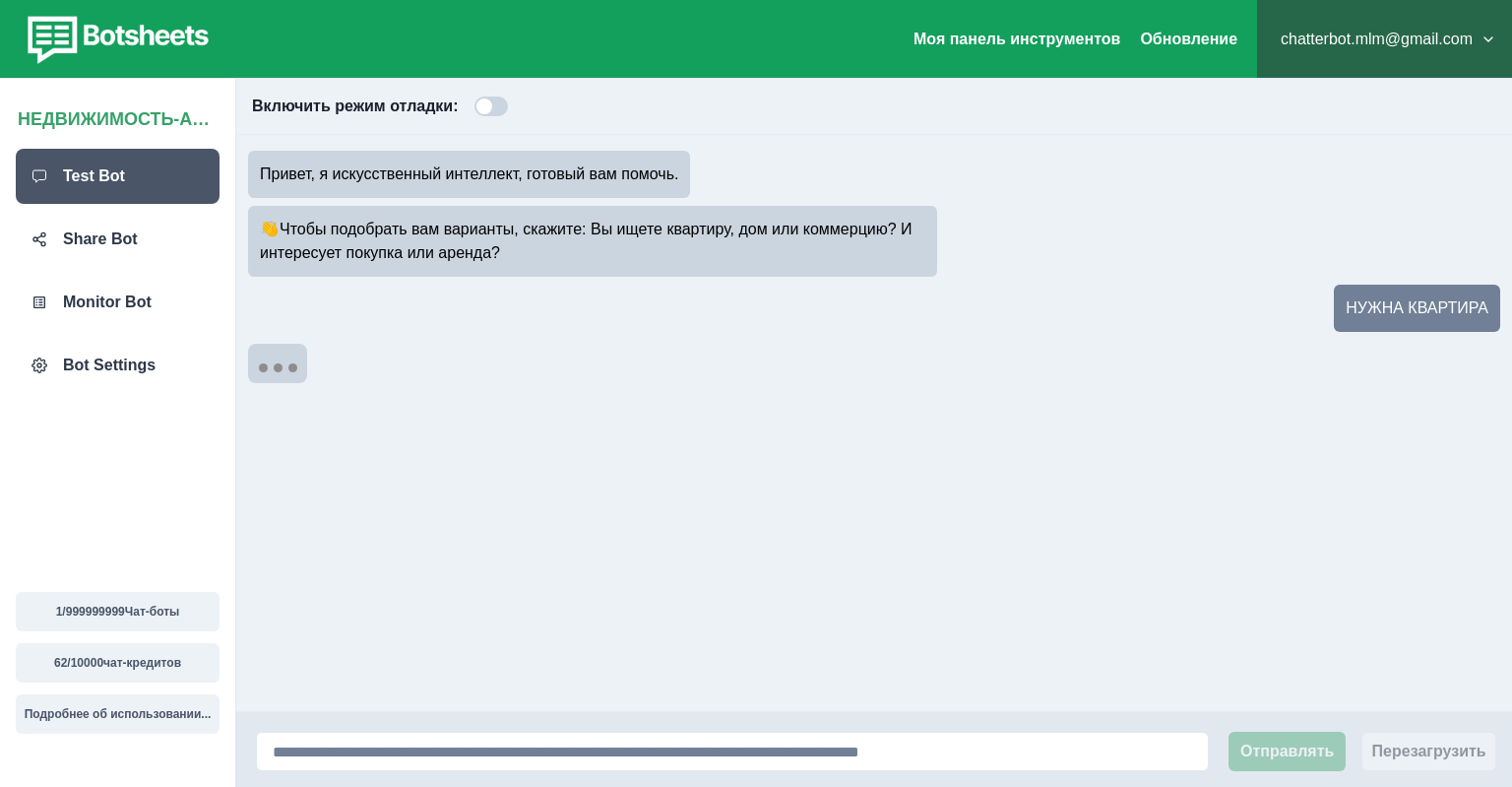 click on "Привет, я искусственный интеллект, готовый вам помочь.  👋Чтобы подобрать вам варианты, скажите:
Вы ищете квартиру, дом или коммерцию?
И интересует покупка или аренда?  НУЖНА КВАРТИРА" at bounding box center [874, 423] 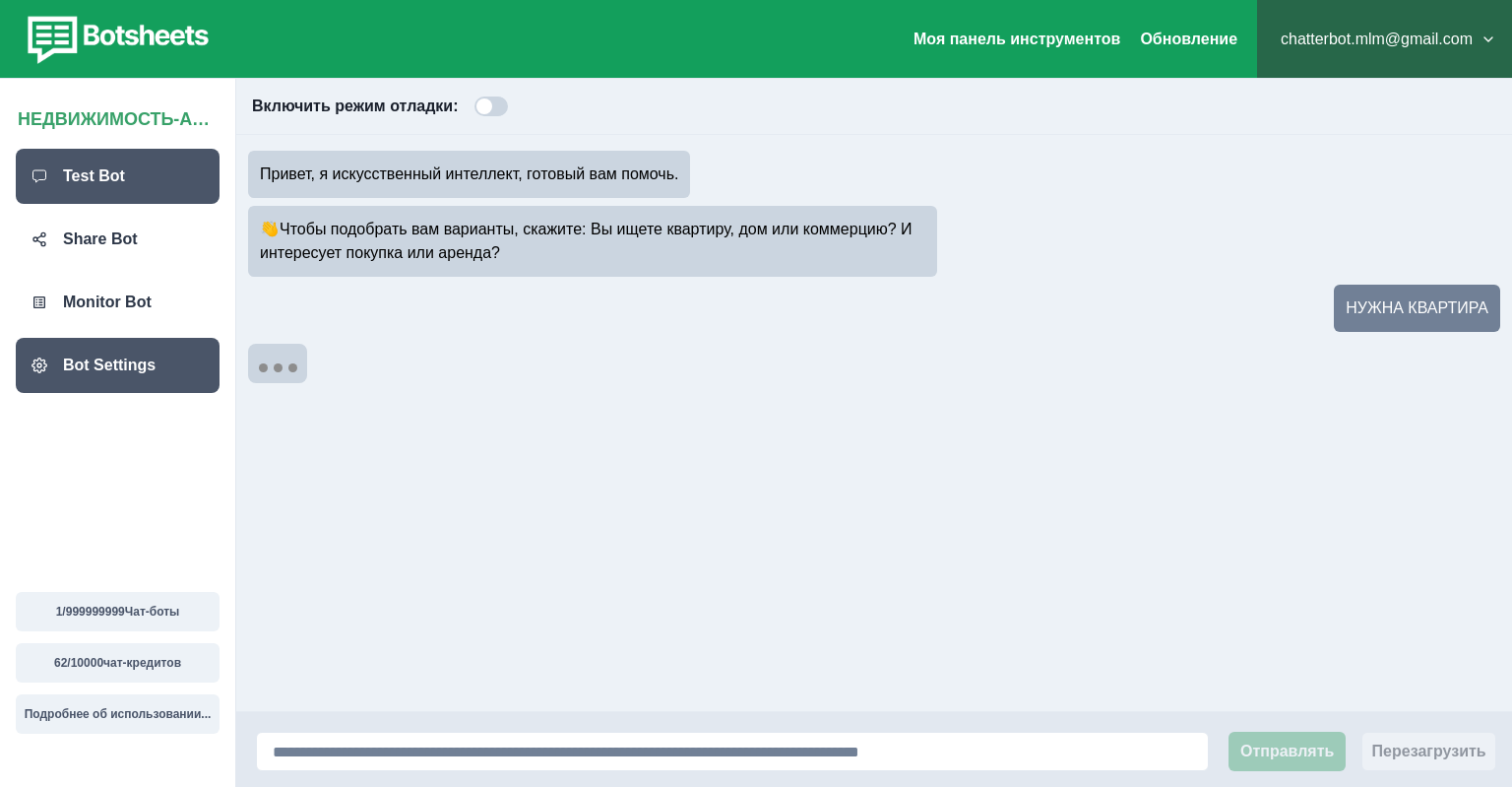 click on "Bot Settings" at bounding box center (109, 365) 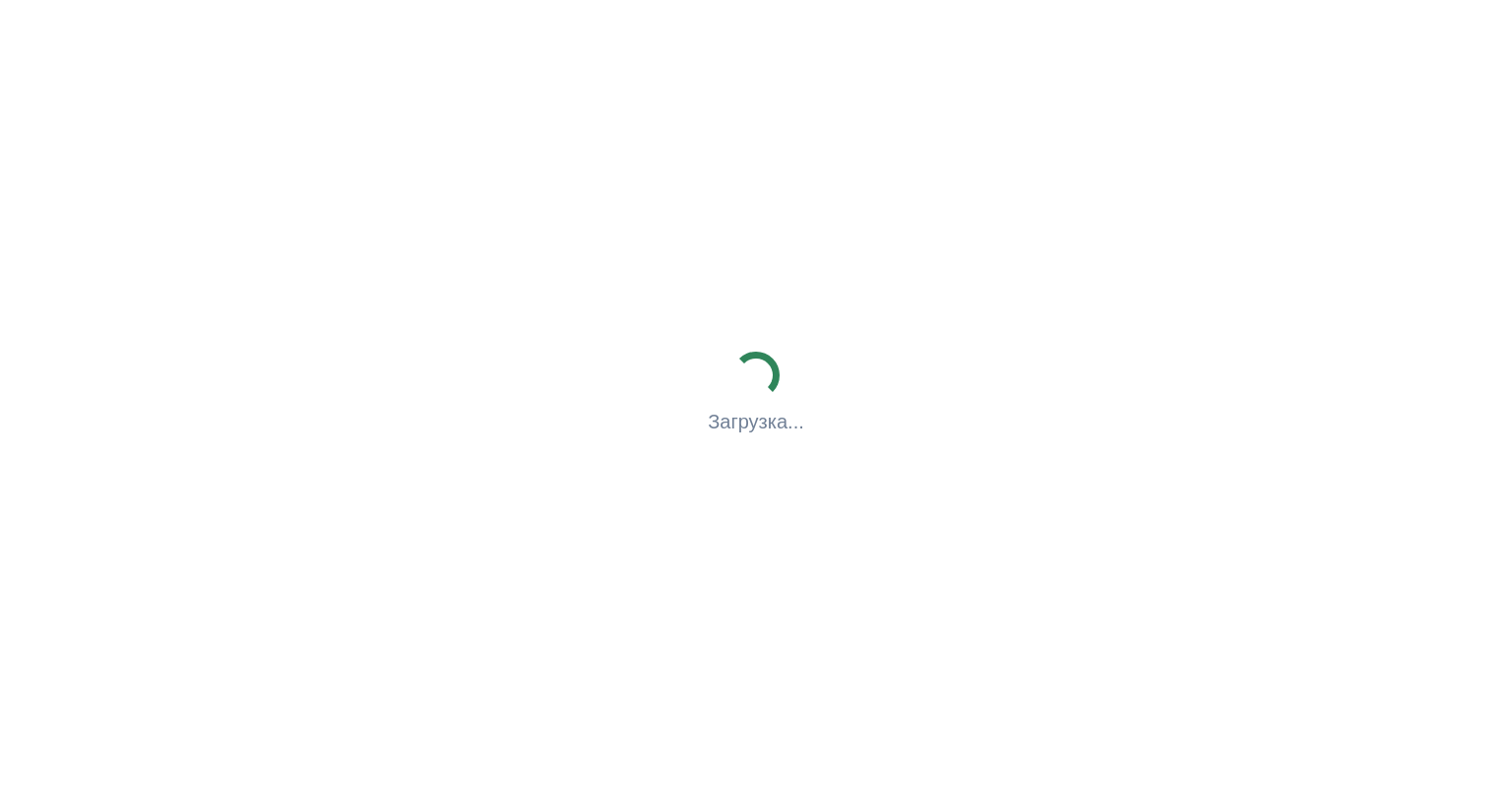 scroll, scrollTop: 0, scrollLeft: 0, axis: both 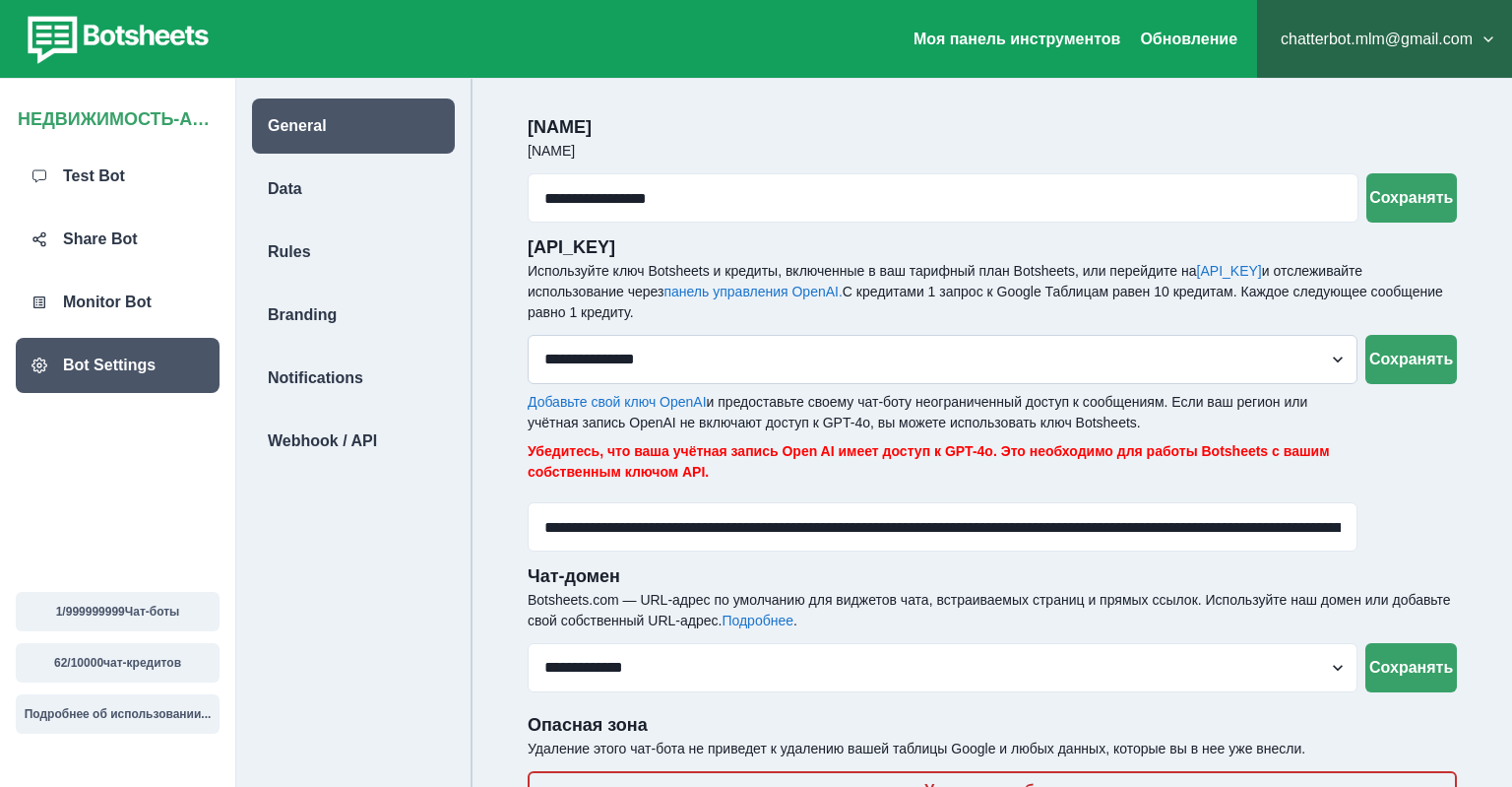 click on "**********" at bounding box center (942, 360) 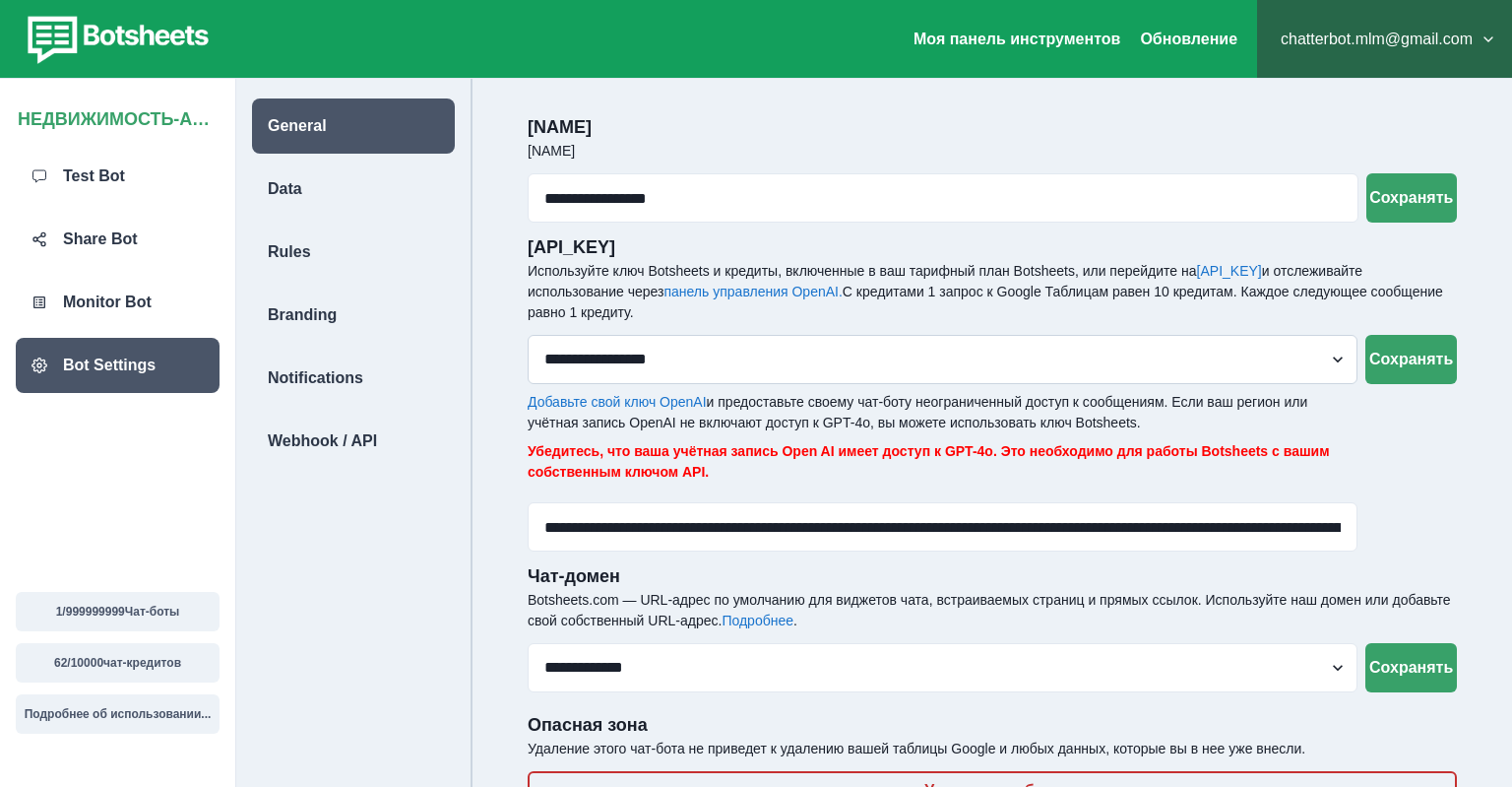 click on "**********" at bounding box center [0, 0] 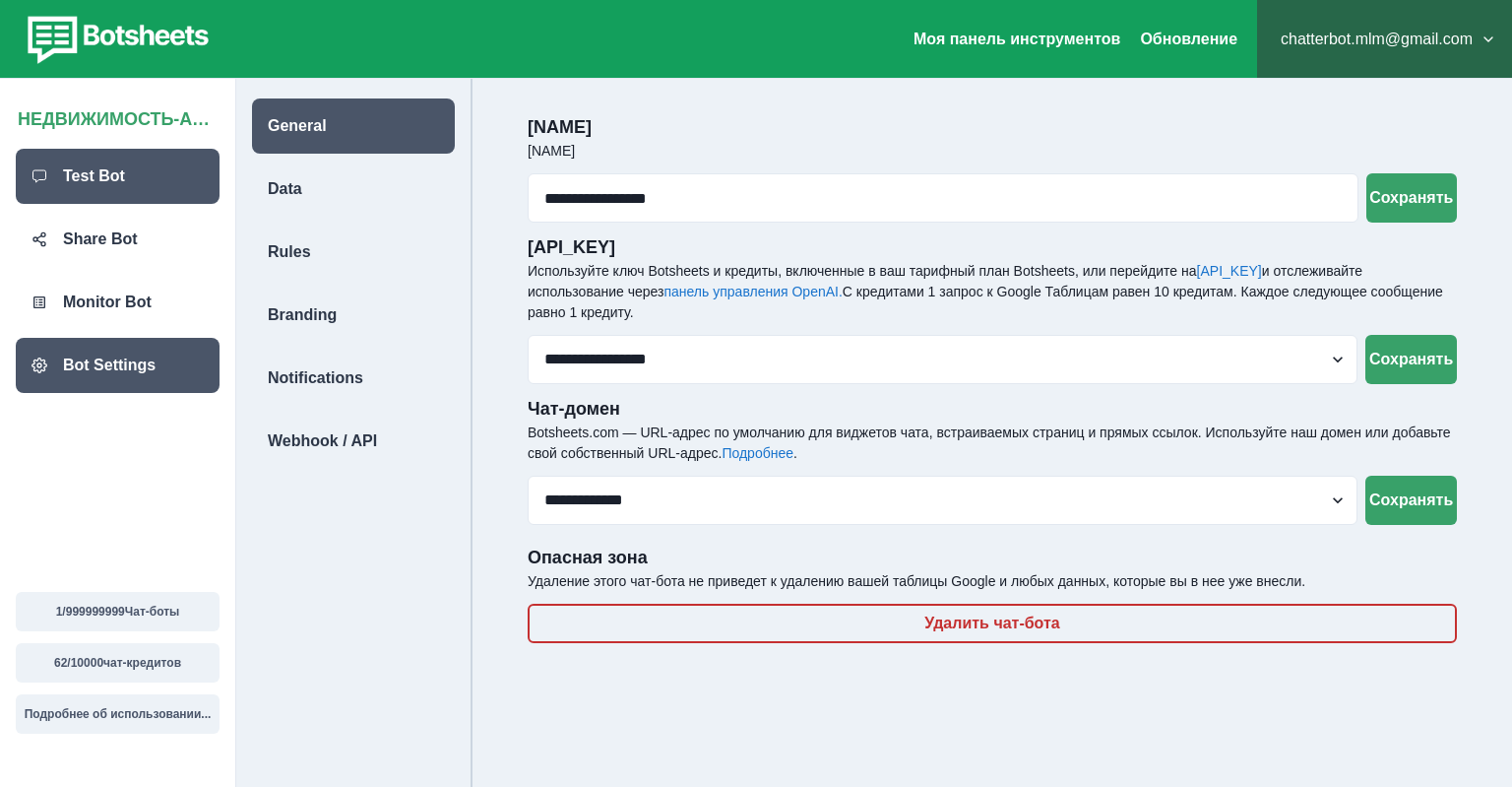 click on "Test Bot" at bounding box center (117, 176) 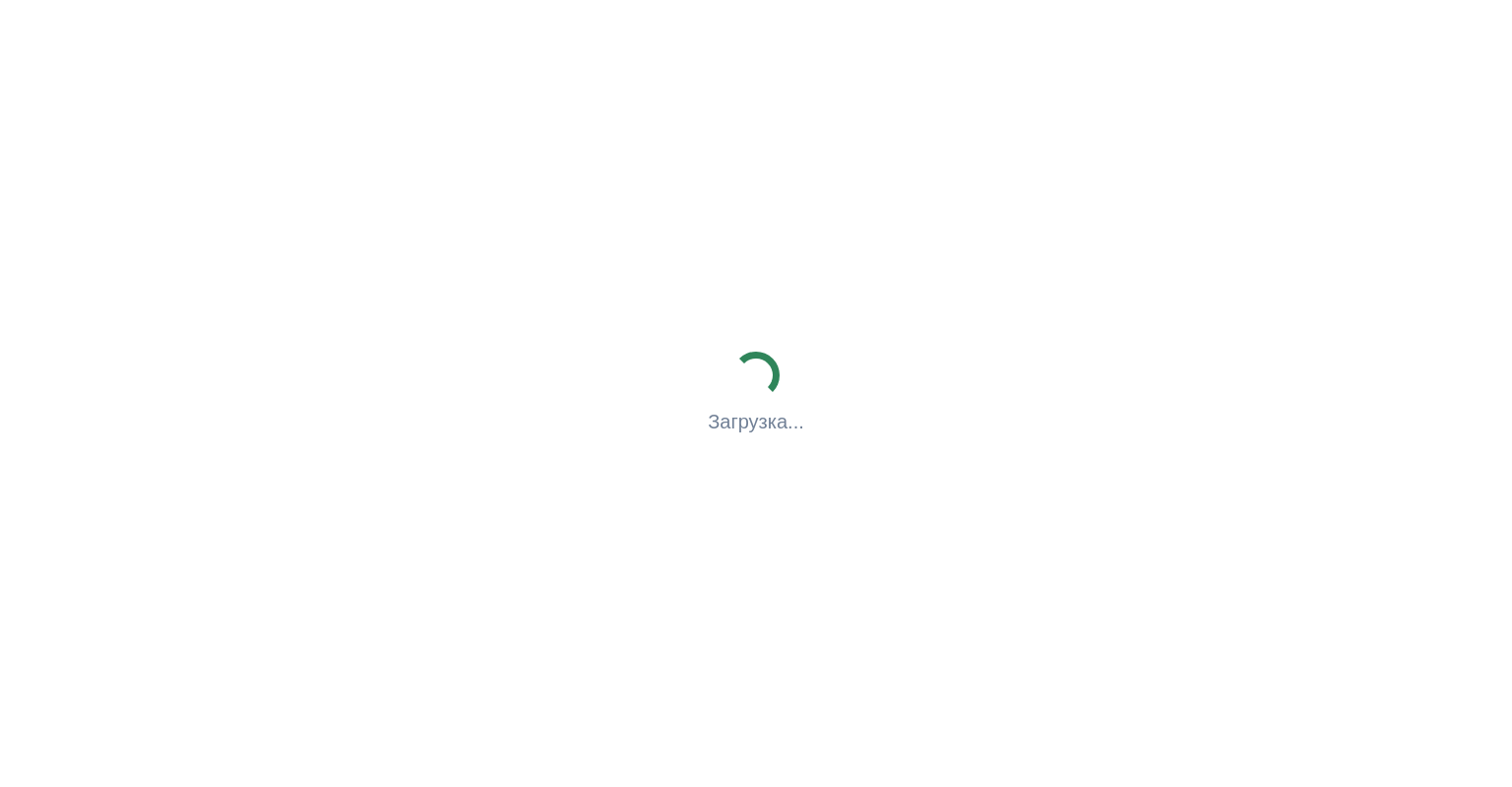 scroll, scrollTop: 0, scrollLeft: 0, axis: both 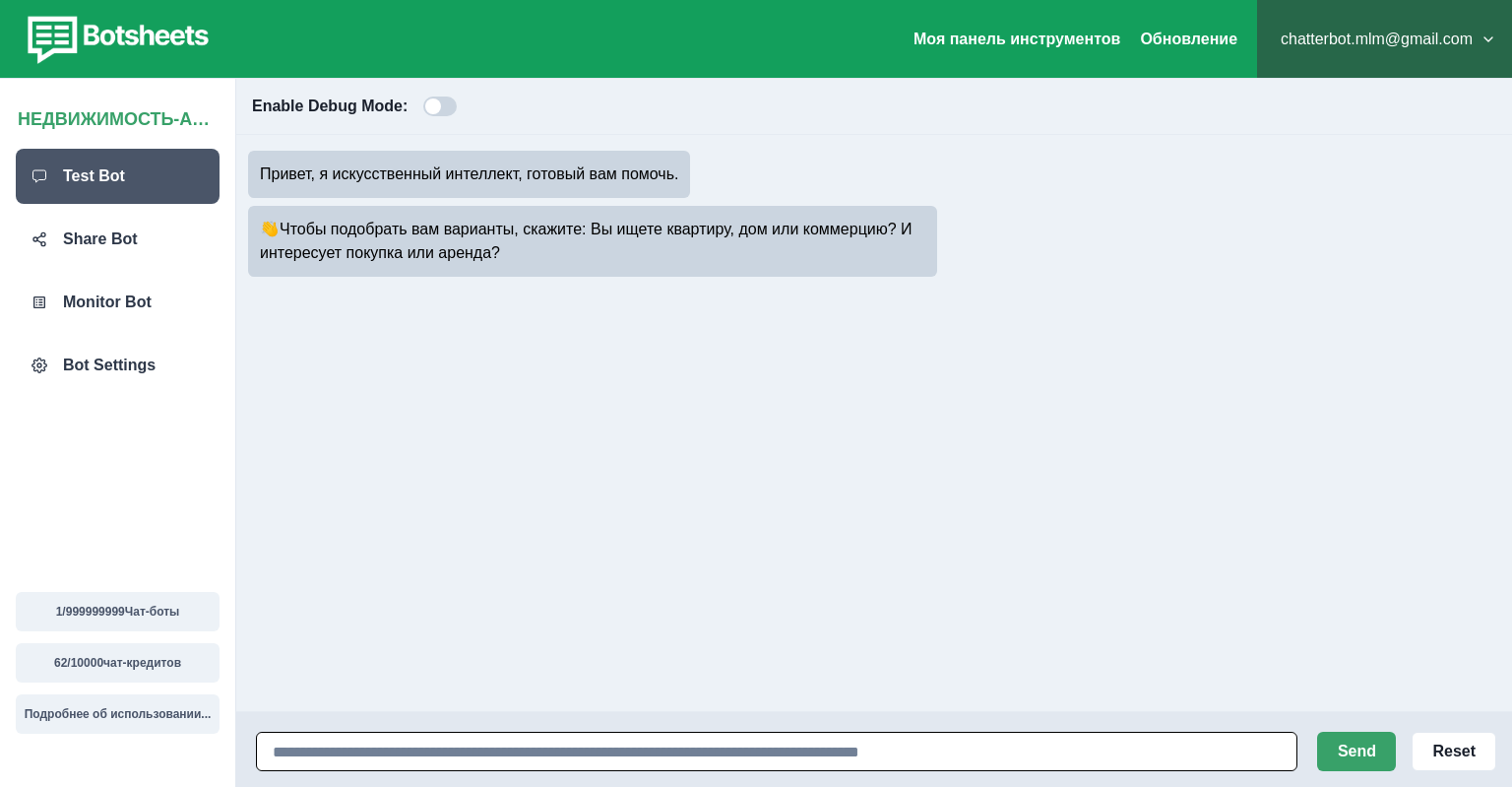 click at bounding box center [777, 752] 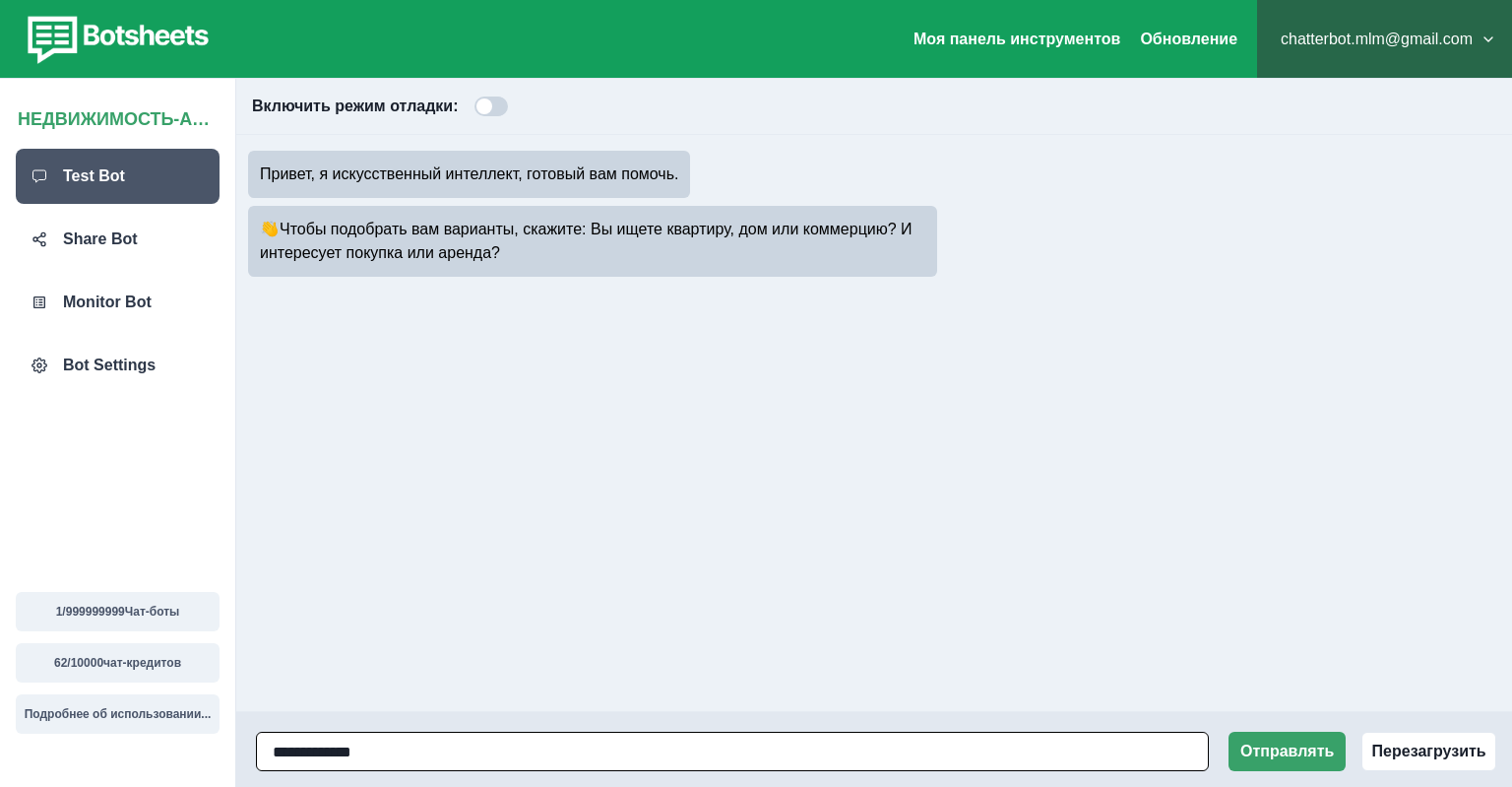 type on "**********" 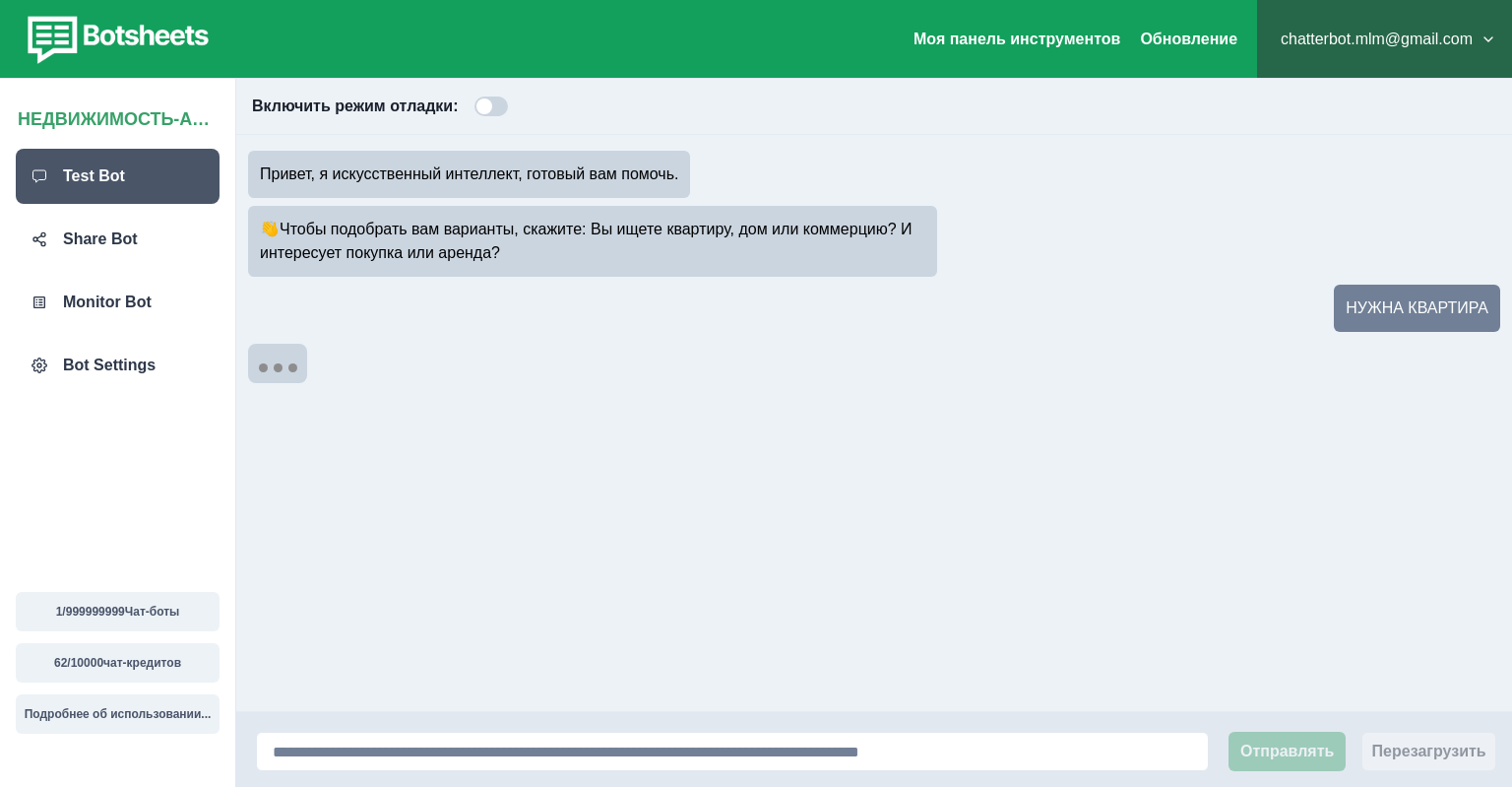 click on "chatterbot.mlm@gmail.com" at bounding box center (1384, 39) 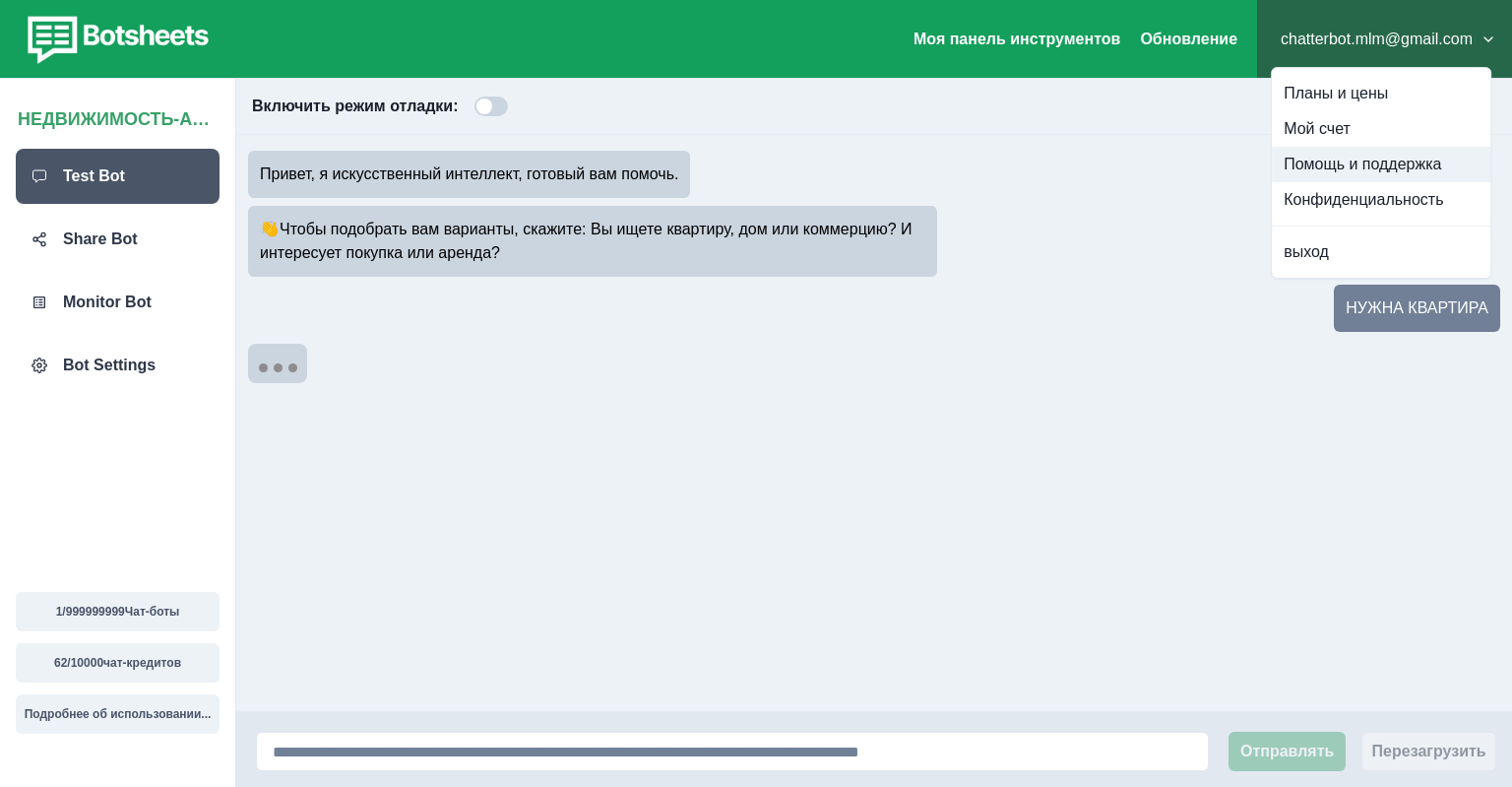 click on "Помощь и поддержка" at bounding box center (1381, 164) 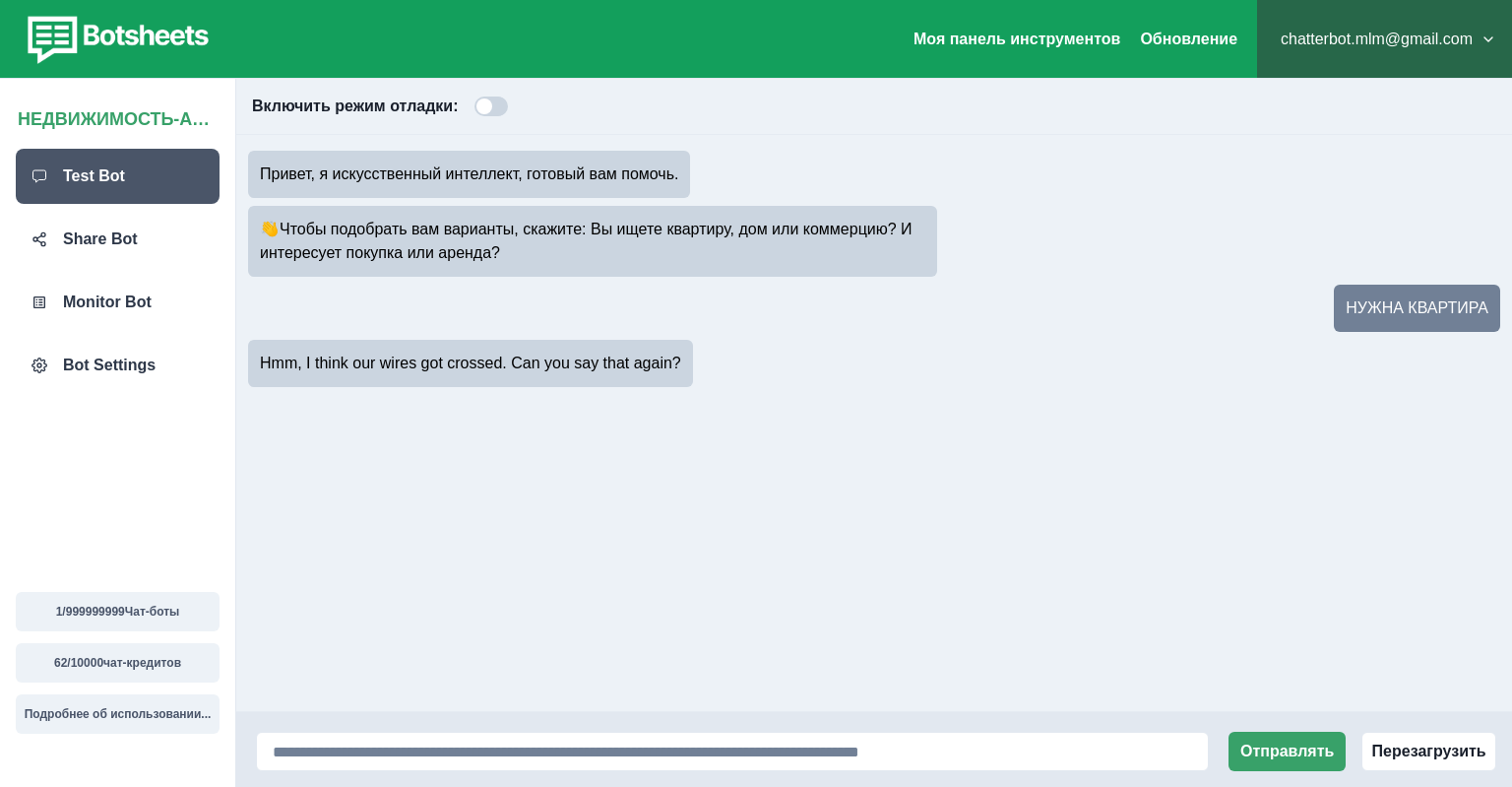 click on "Hmm, I think our wires got crossed. Can you say that again?" at bounding box center (471, 363) 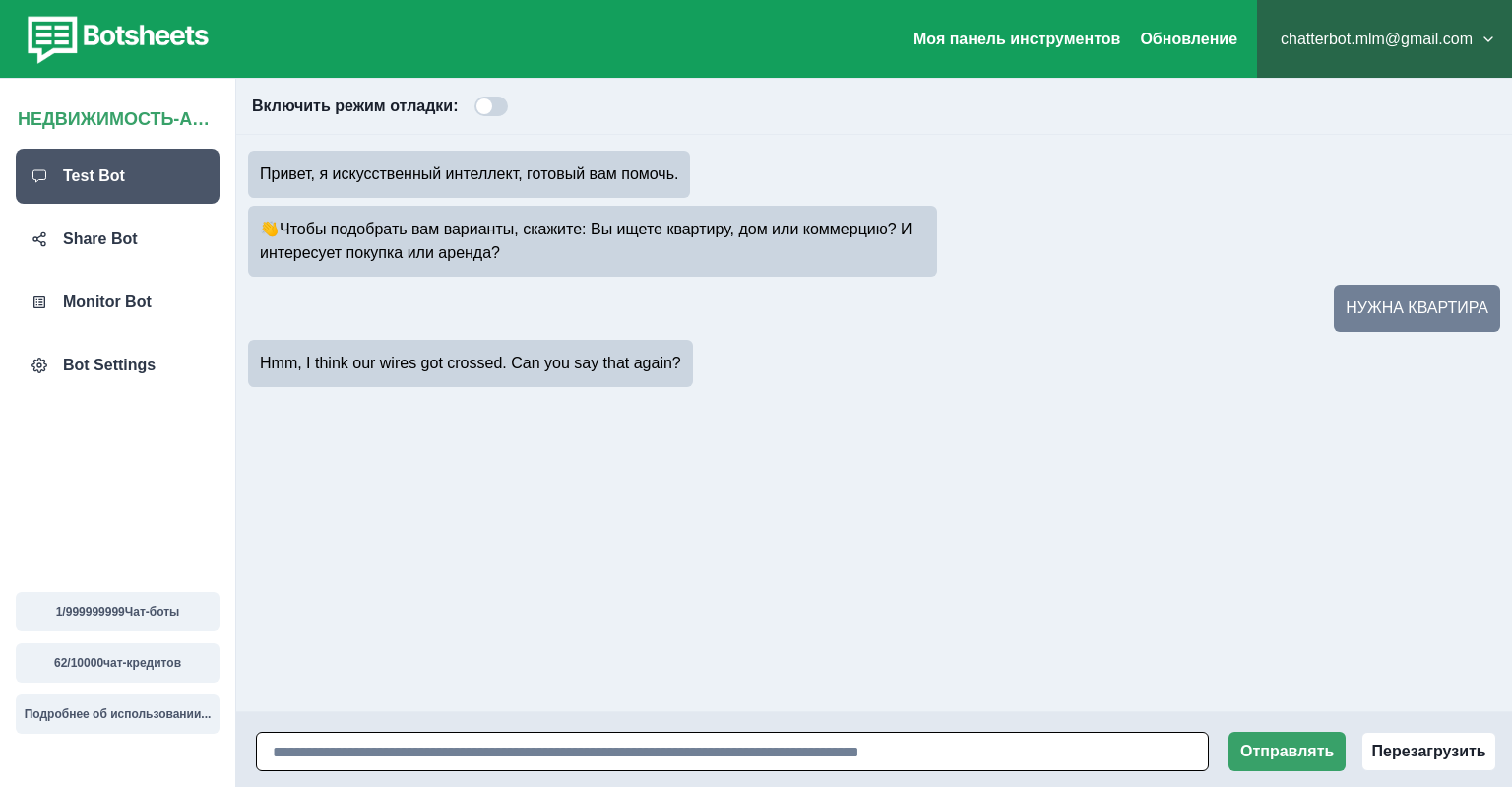click at bounding box center [732, 752] 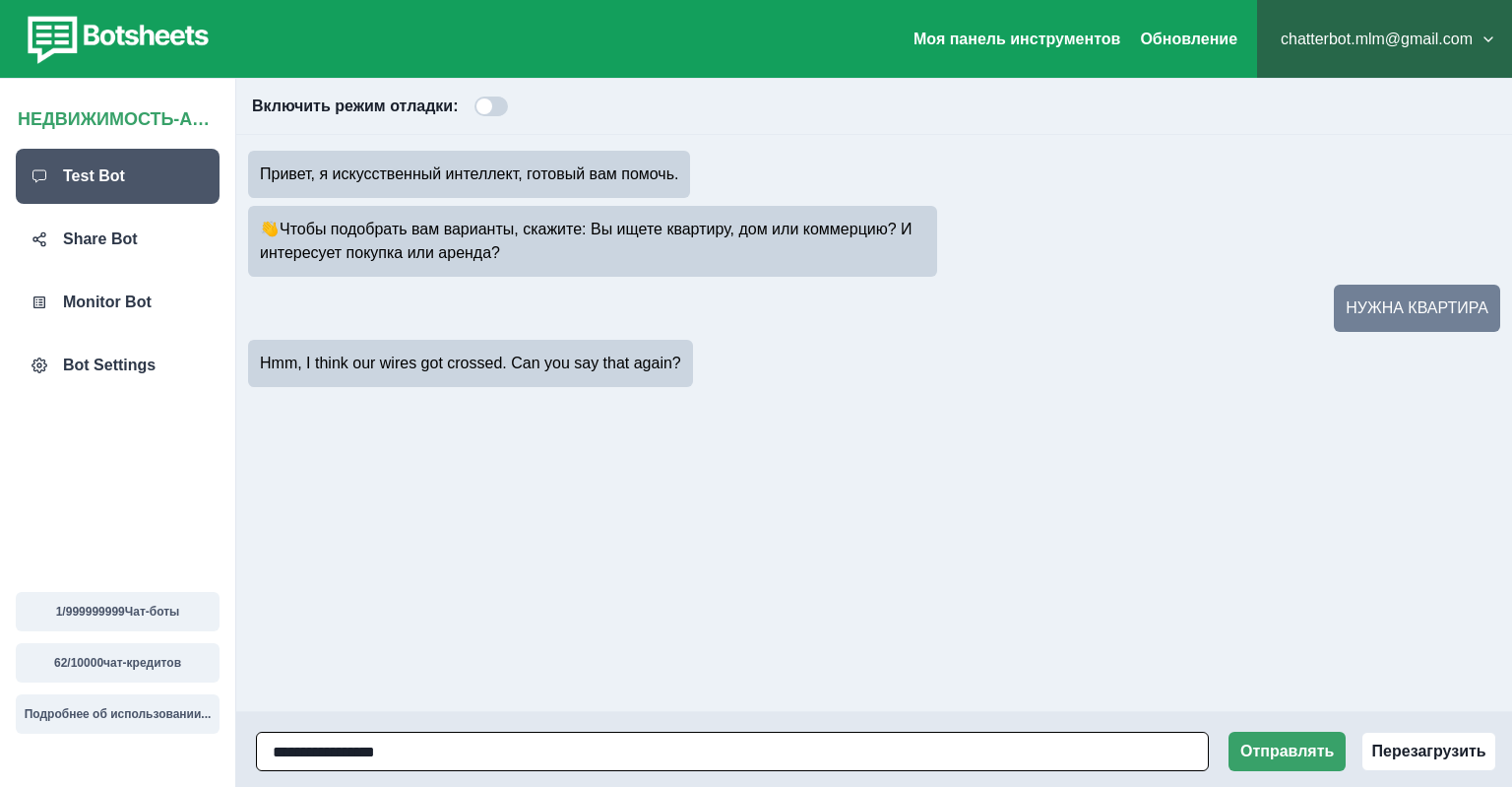 type on "**********" 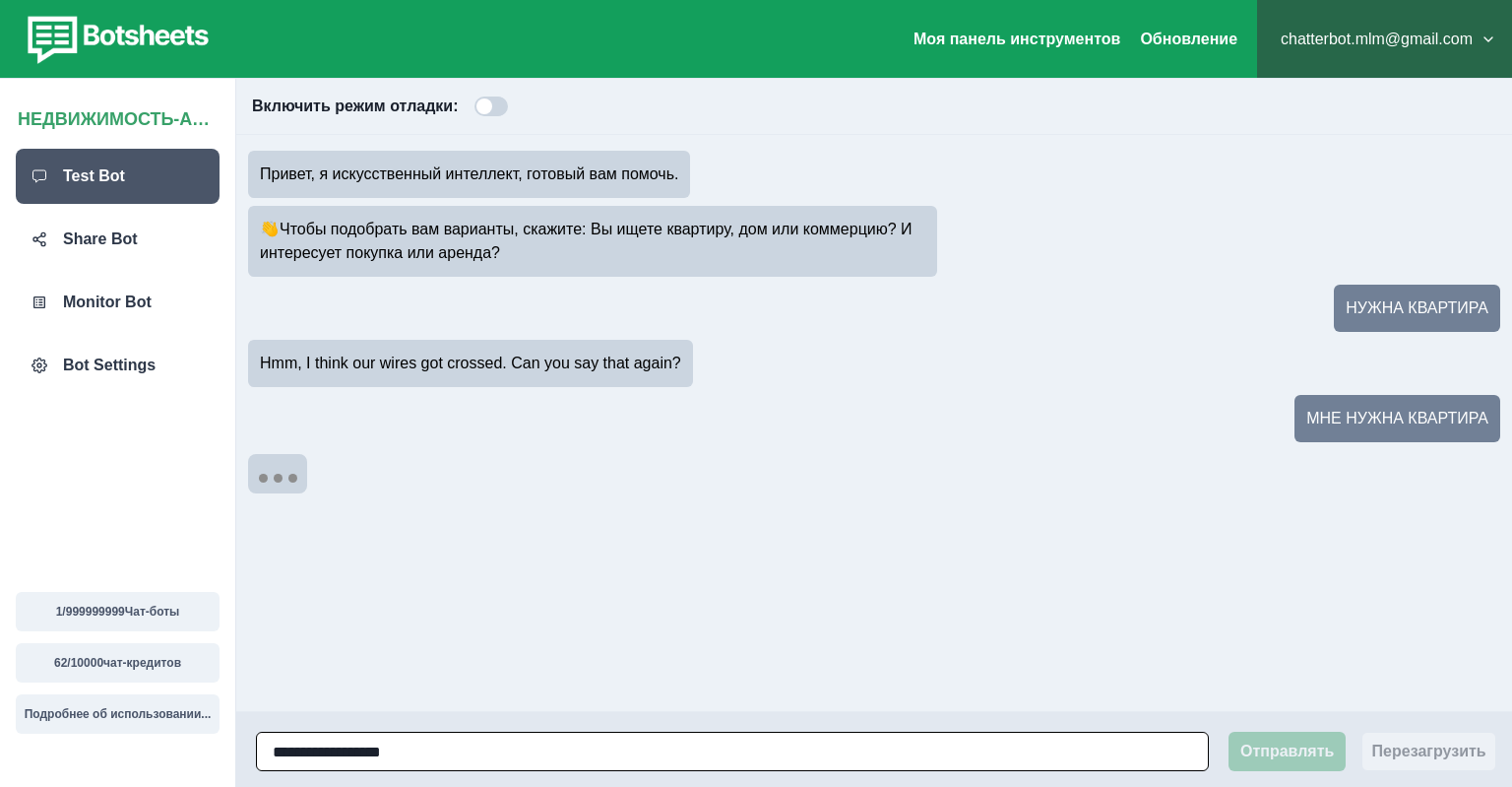 type 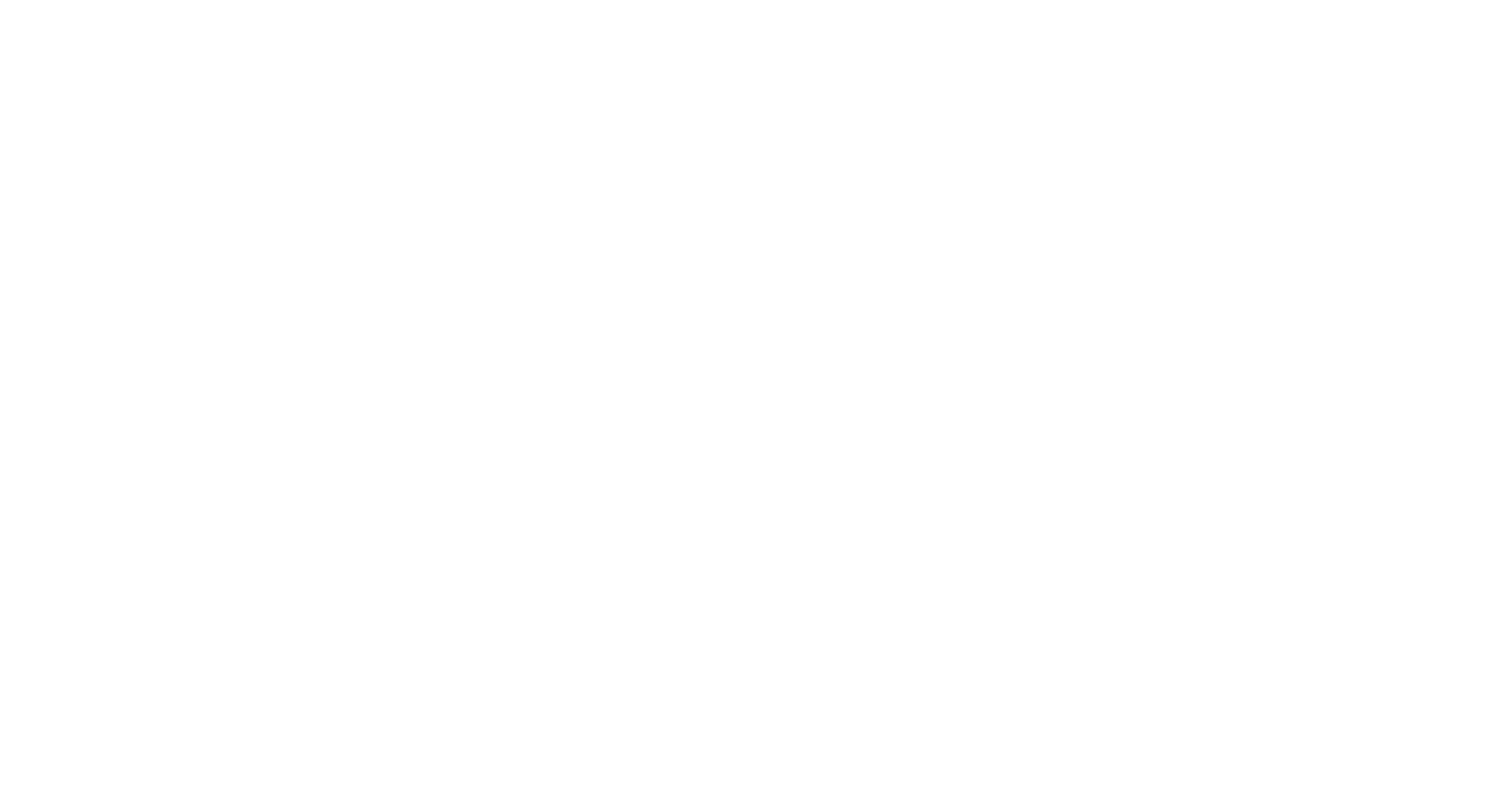 scroll, scrollTop: 0, scrollLeft: 0, axis: both 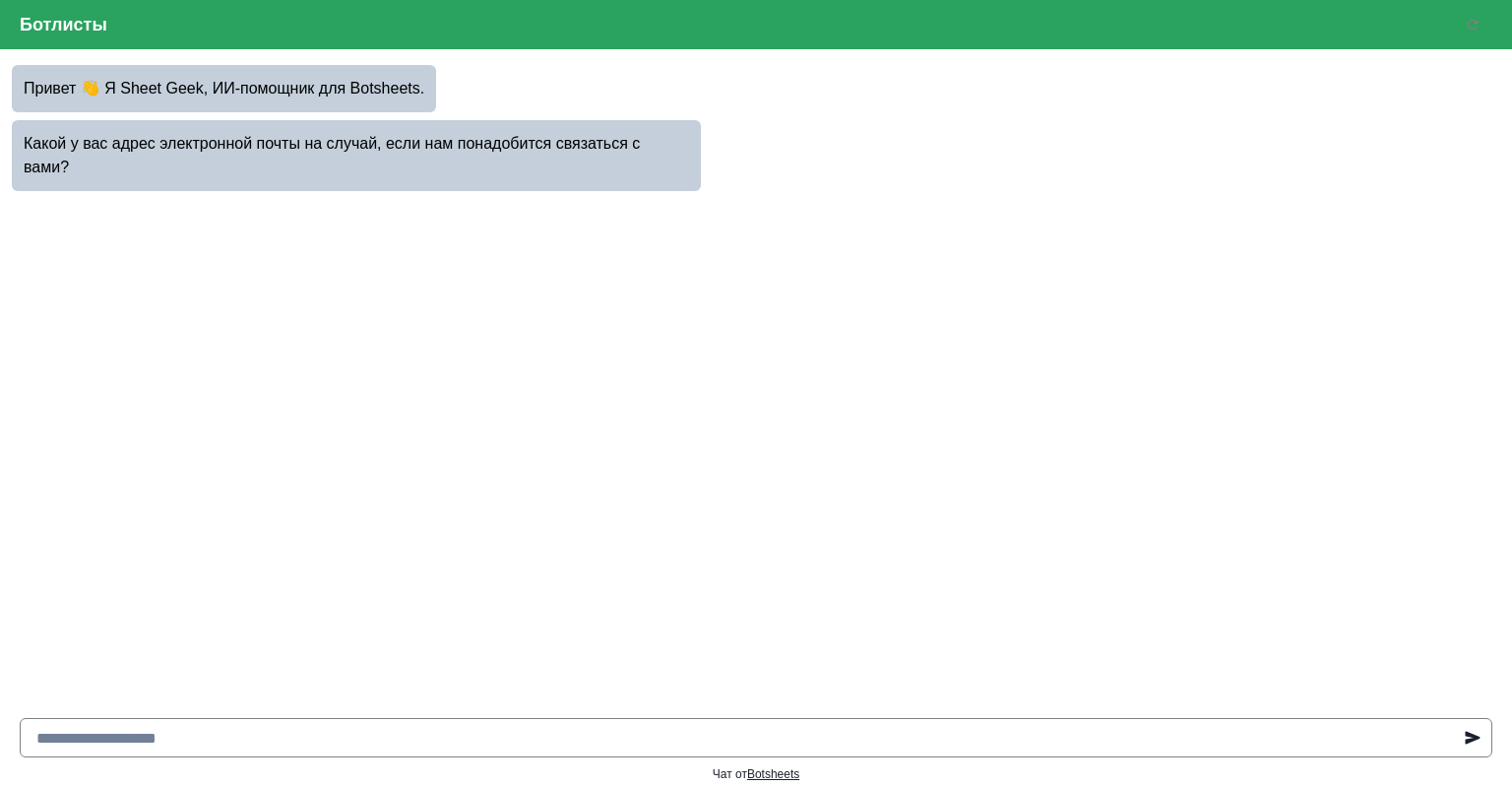 click at bounding box center [756, 738] 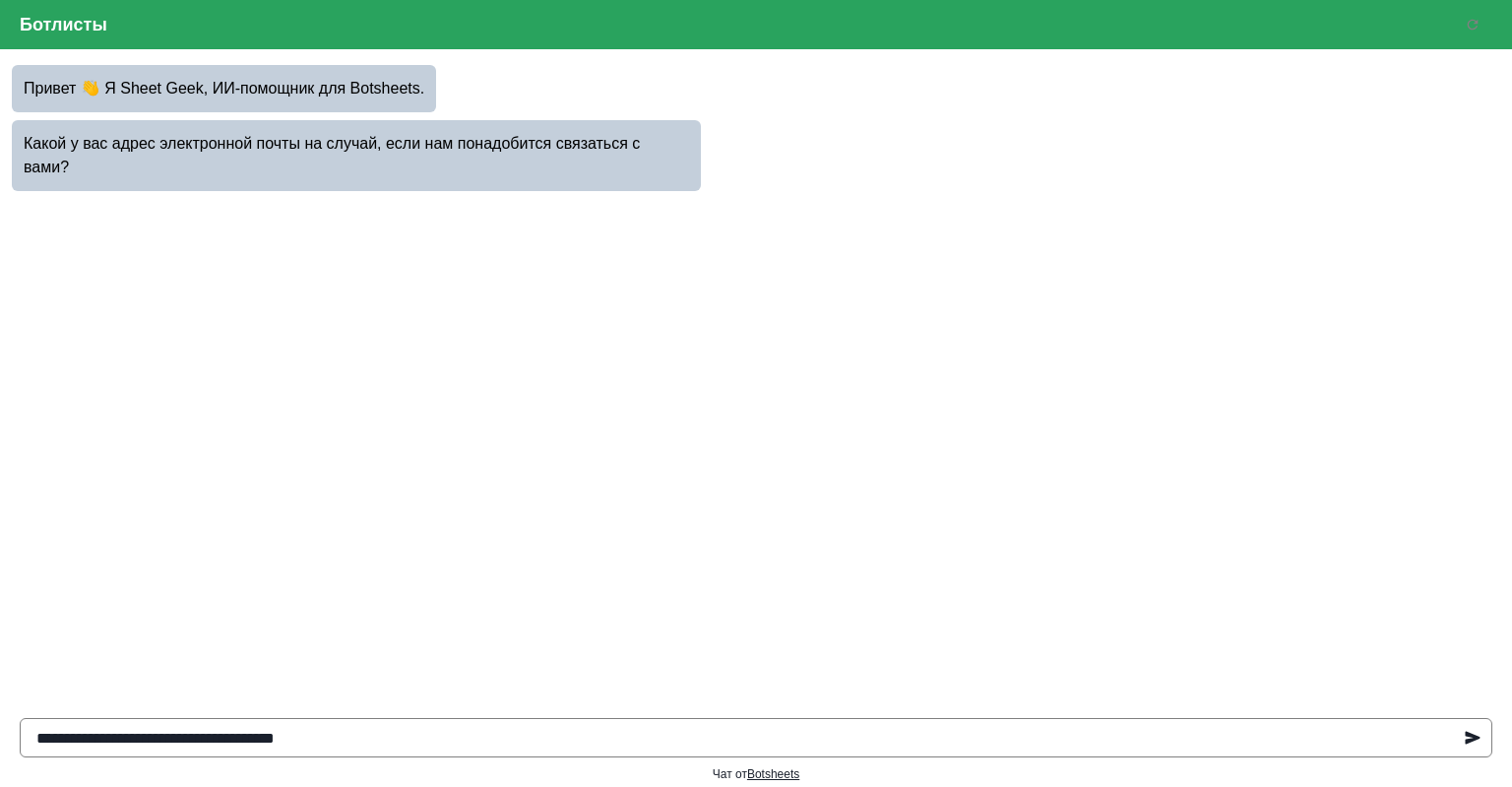 type on "**********" 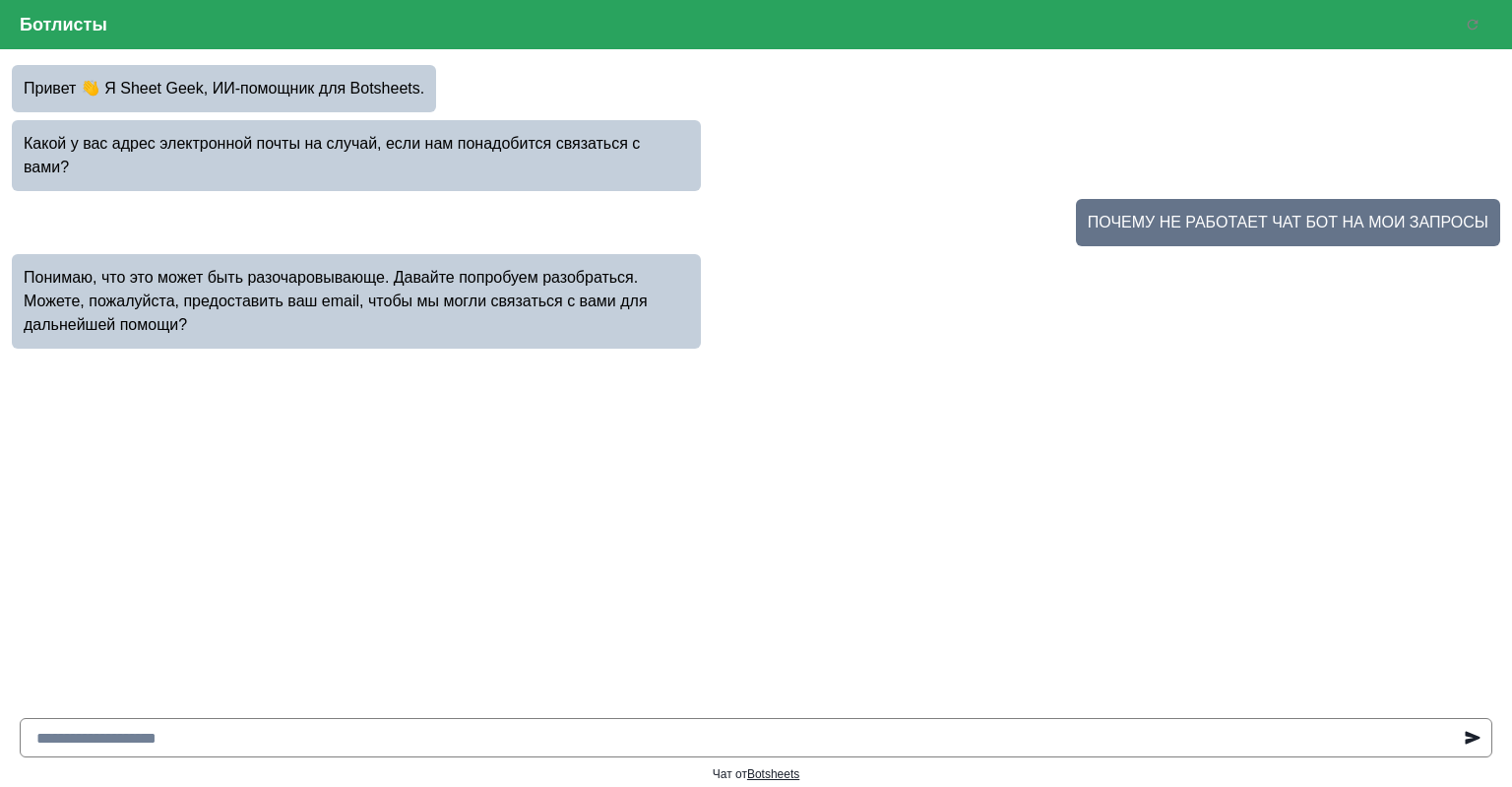 paste on "**********" 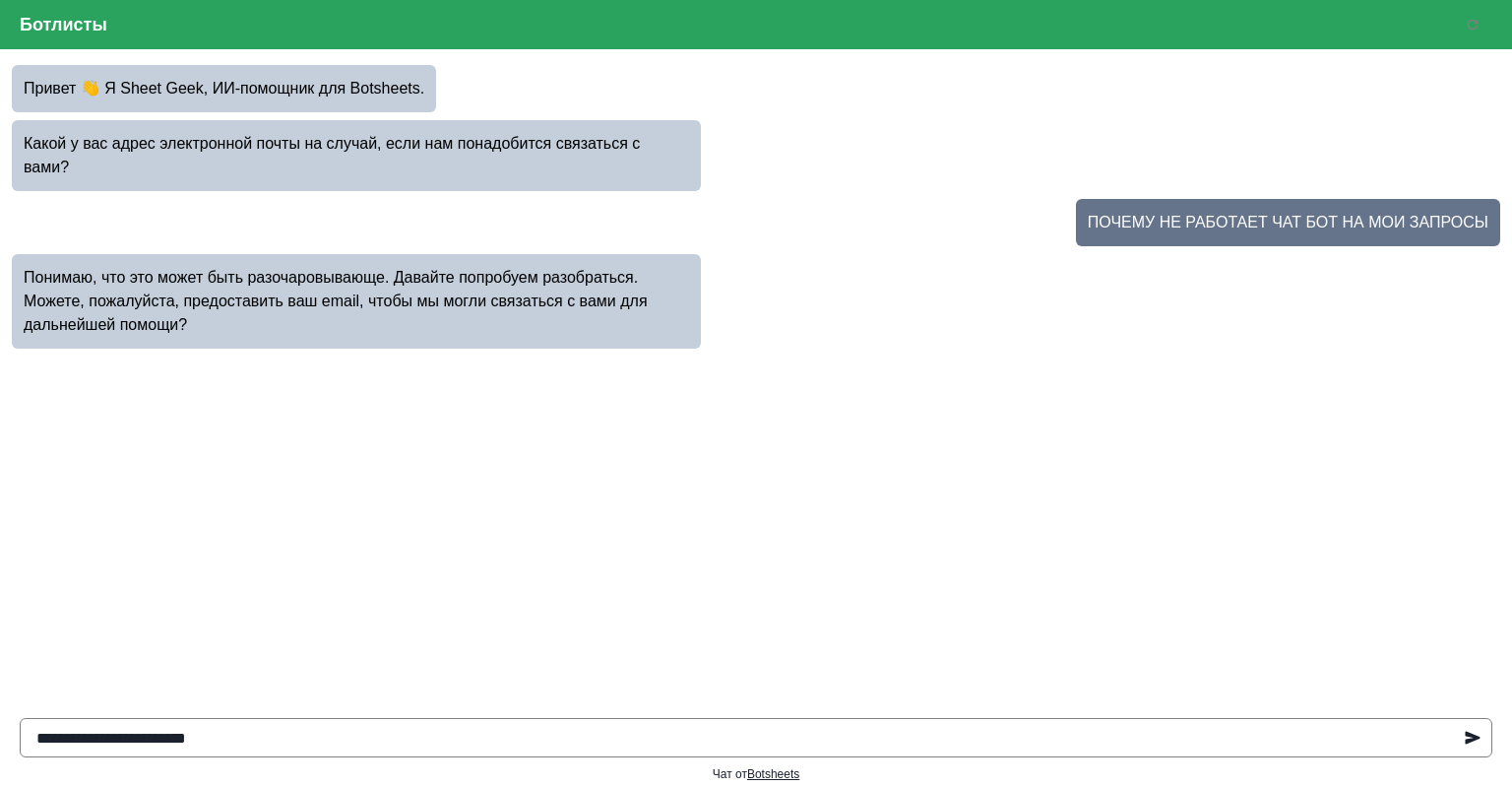 type on "**********" 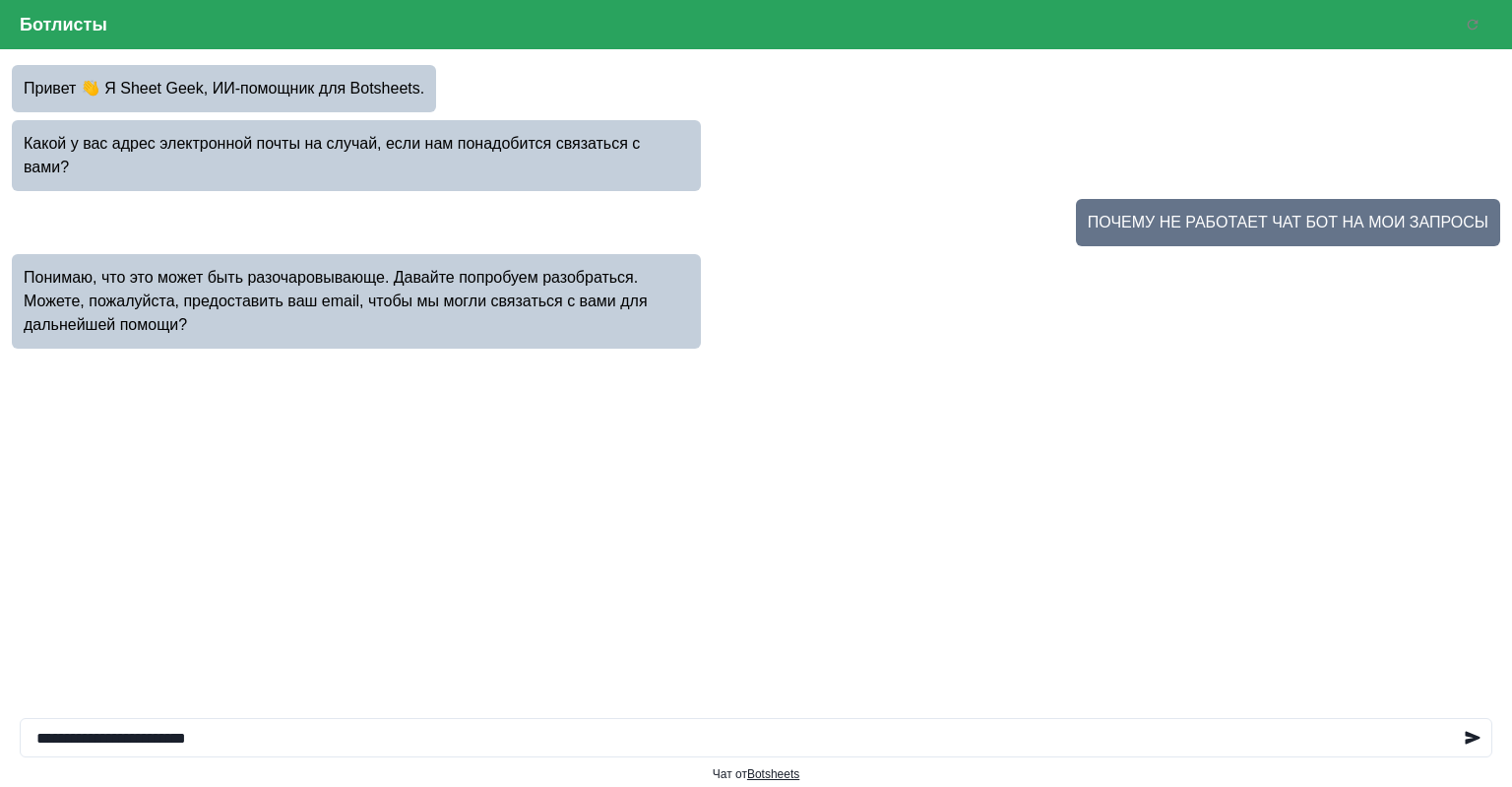 click 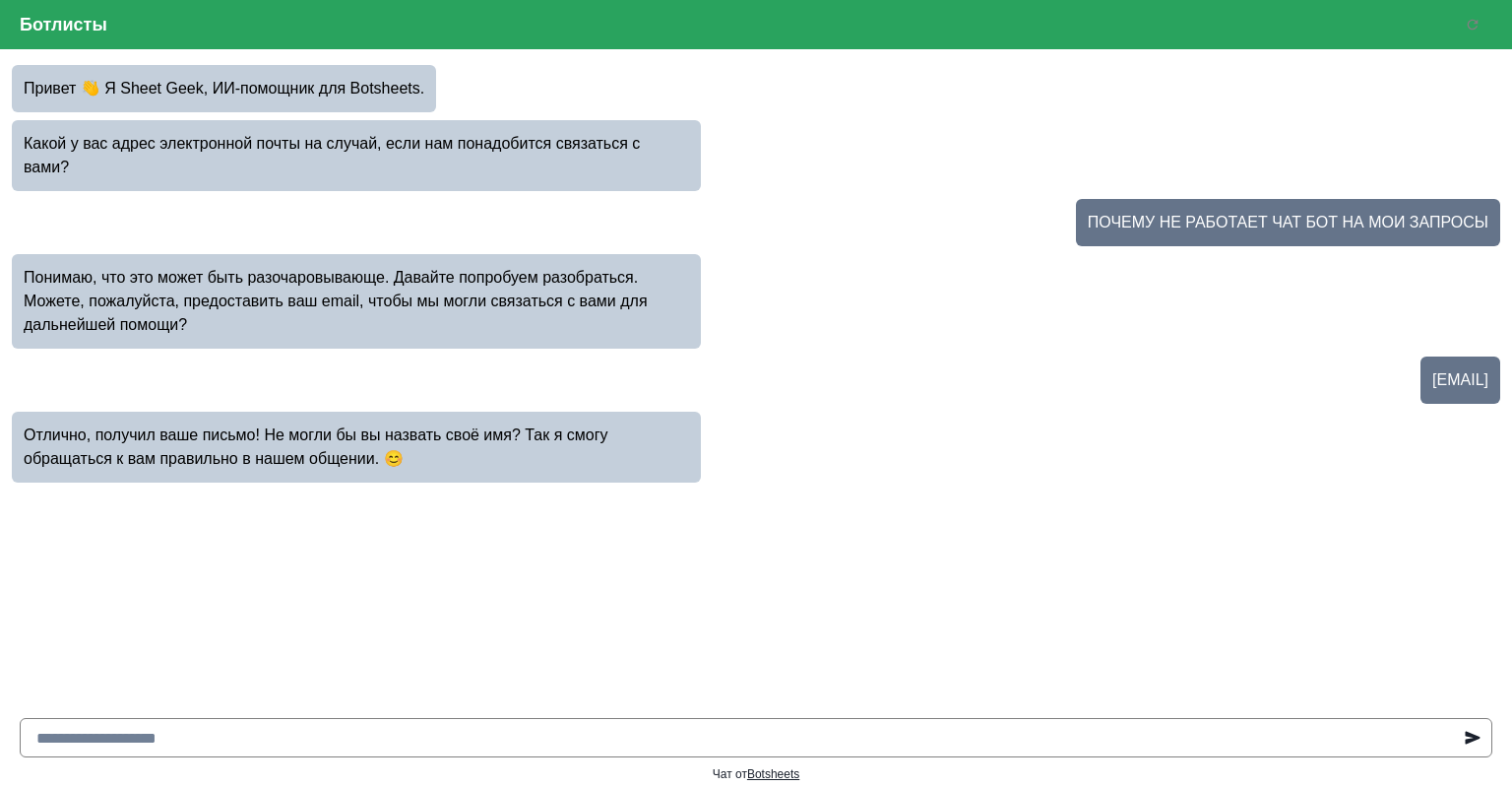 click at bounding box center [756, 738] 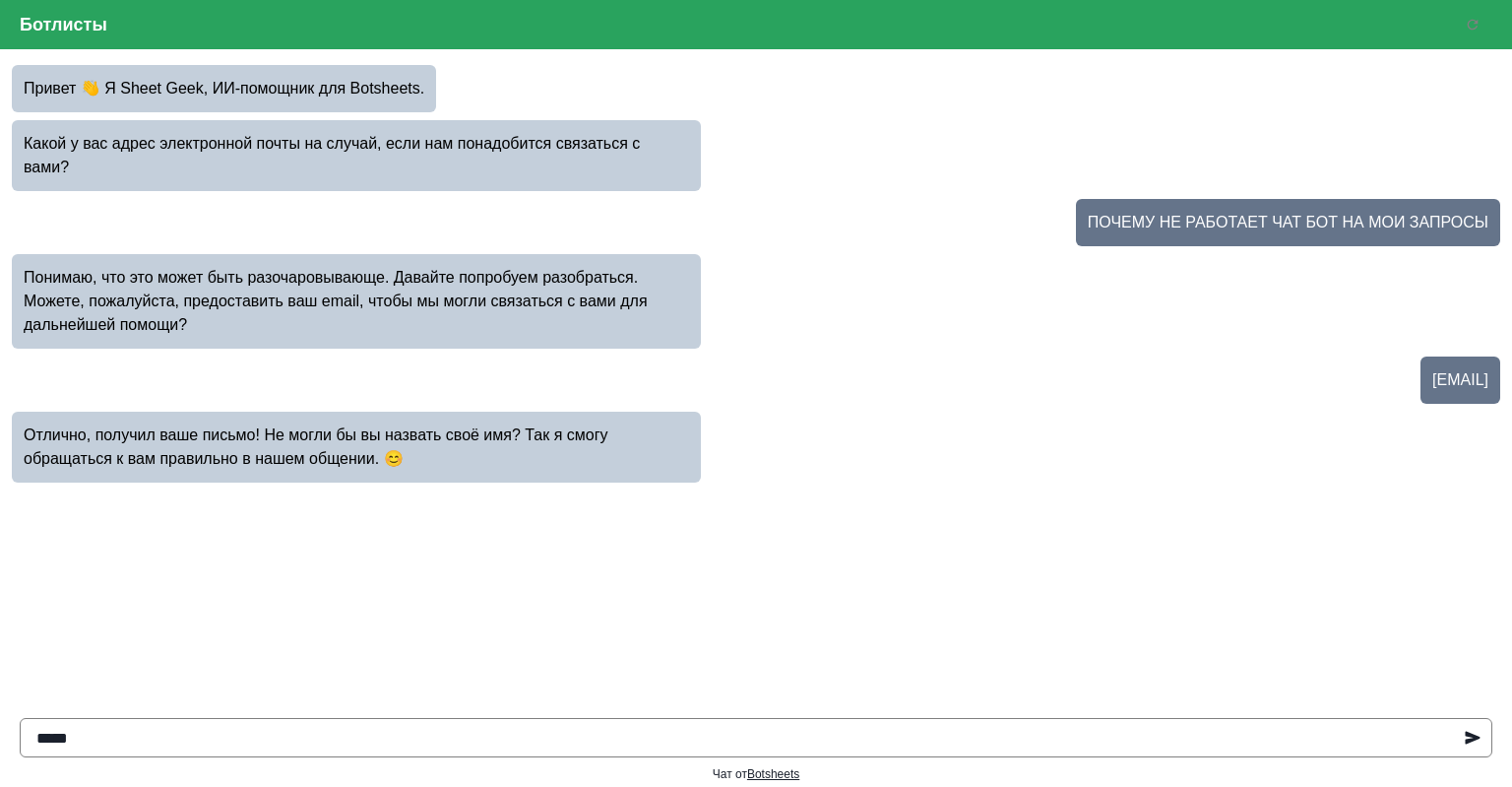 type on "******" 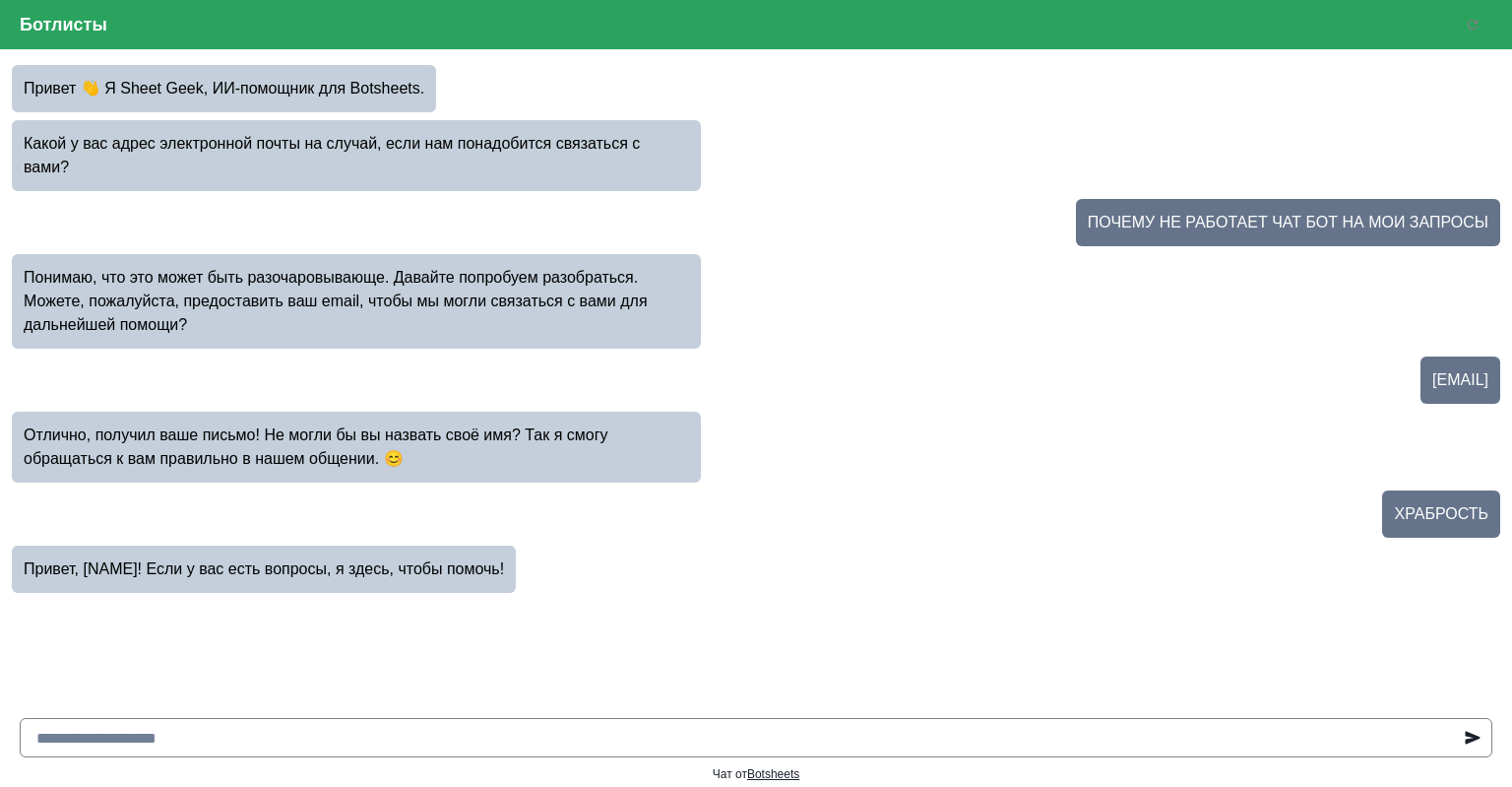 click at bounding box center (756, 738) 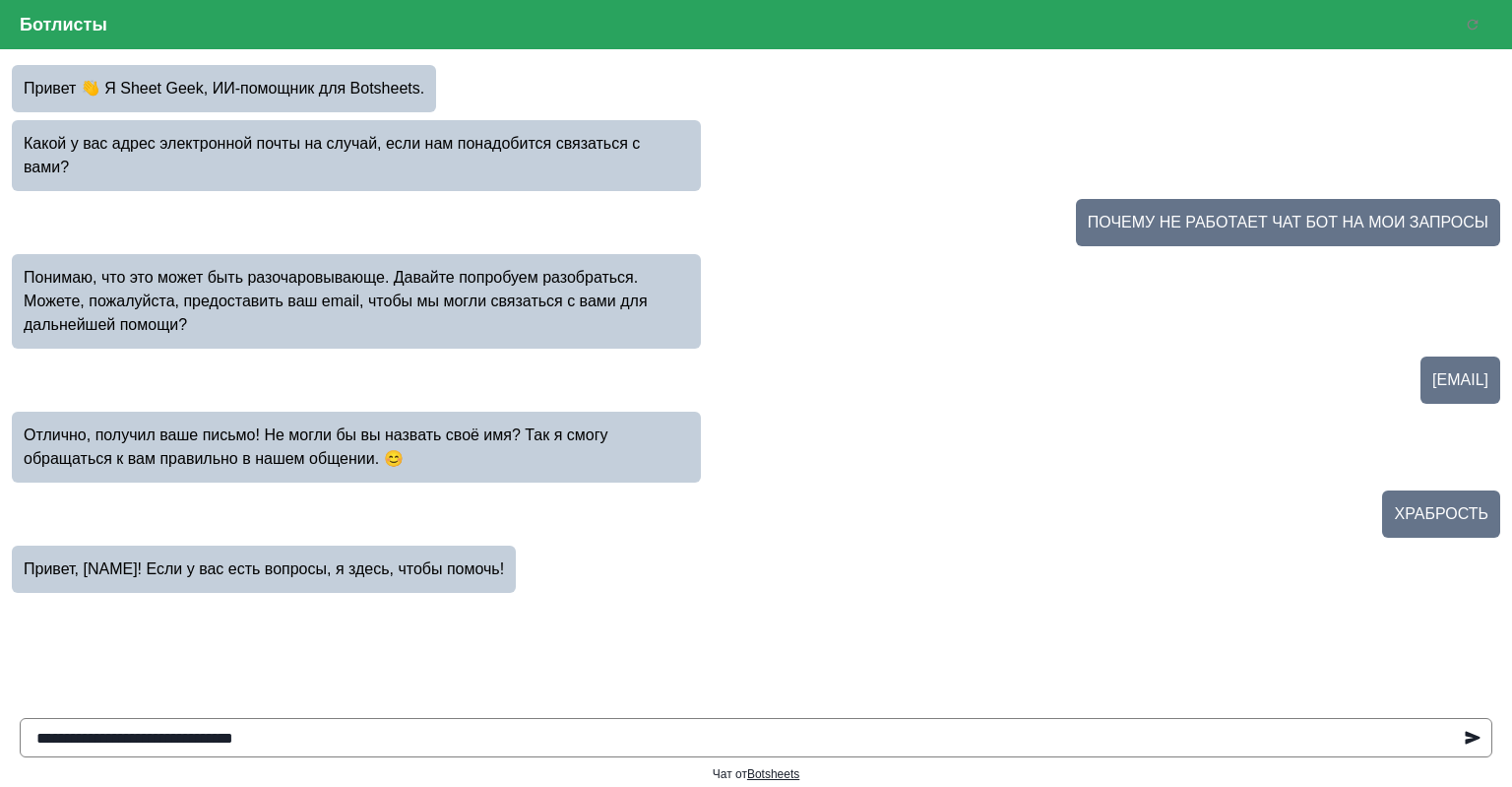 type on "**********" 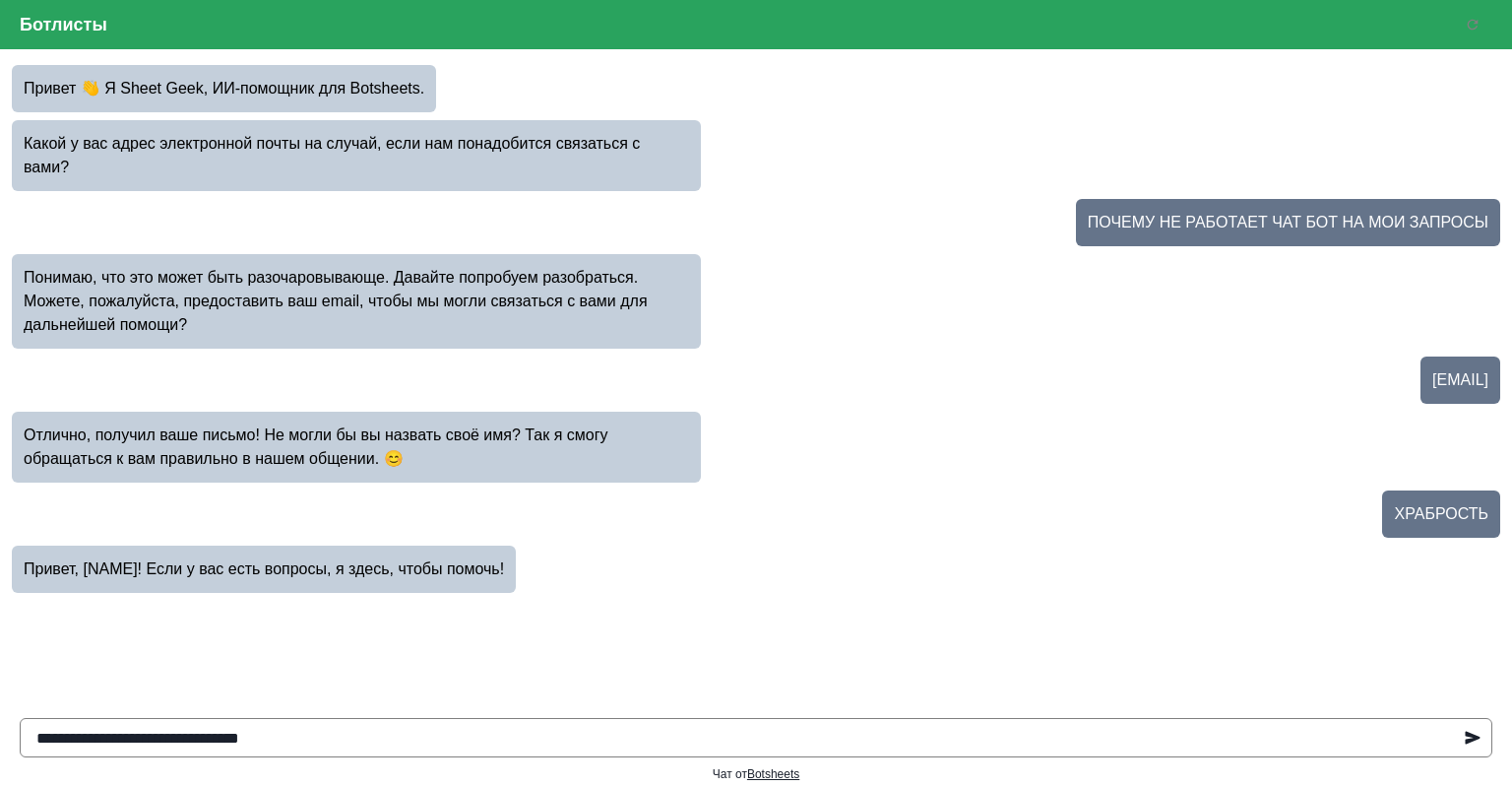 type 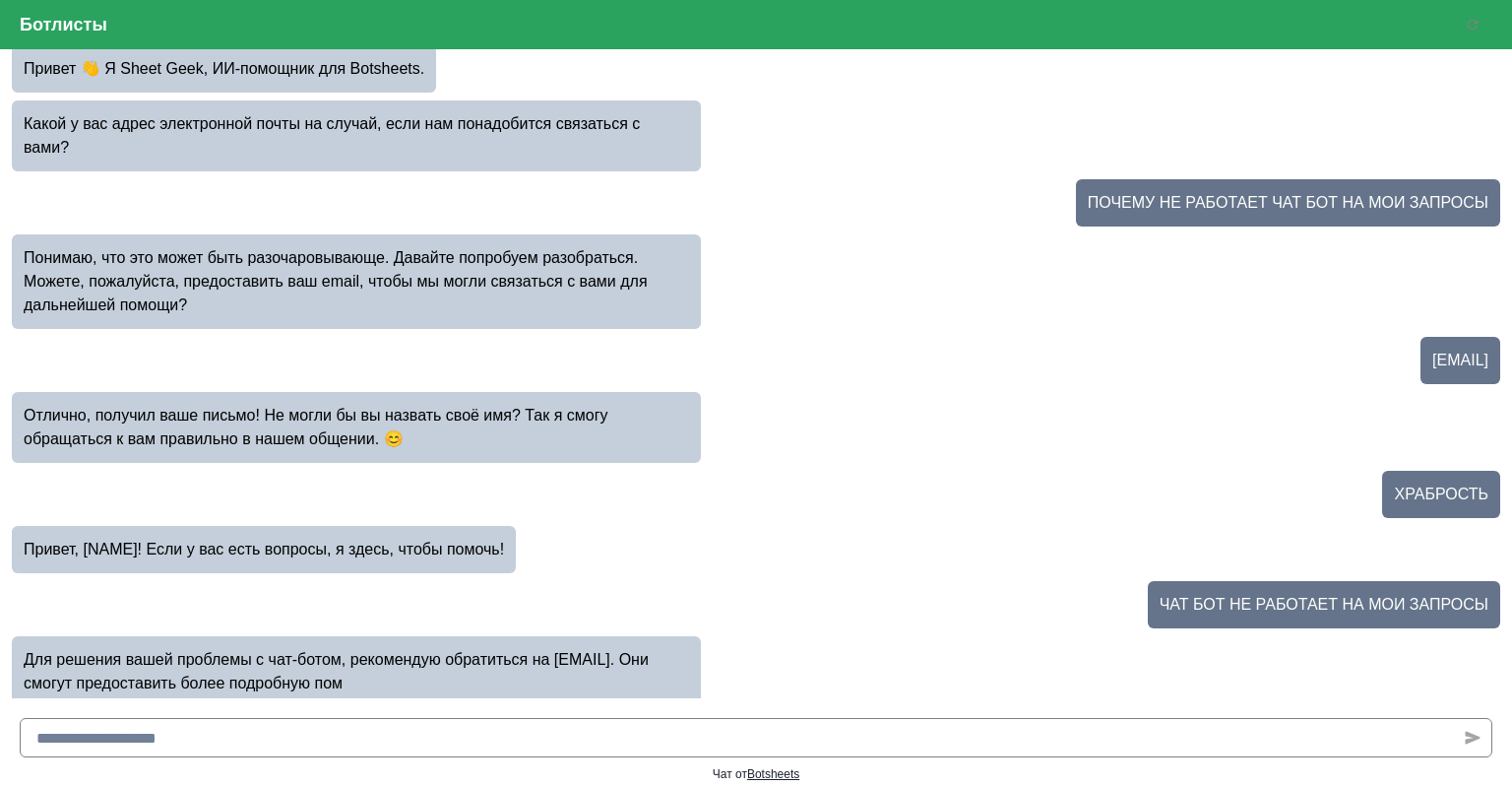 scroll, scrollTop: 43, scrollLeft: 0, axis: vertical 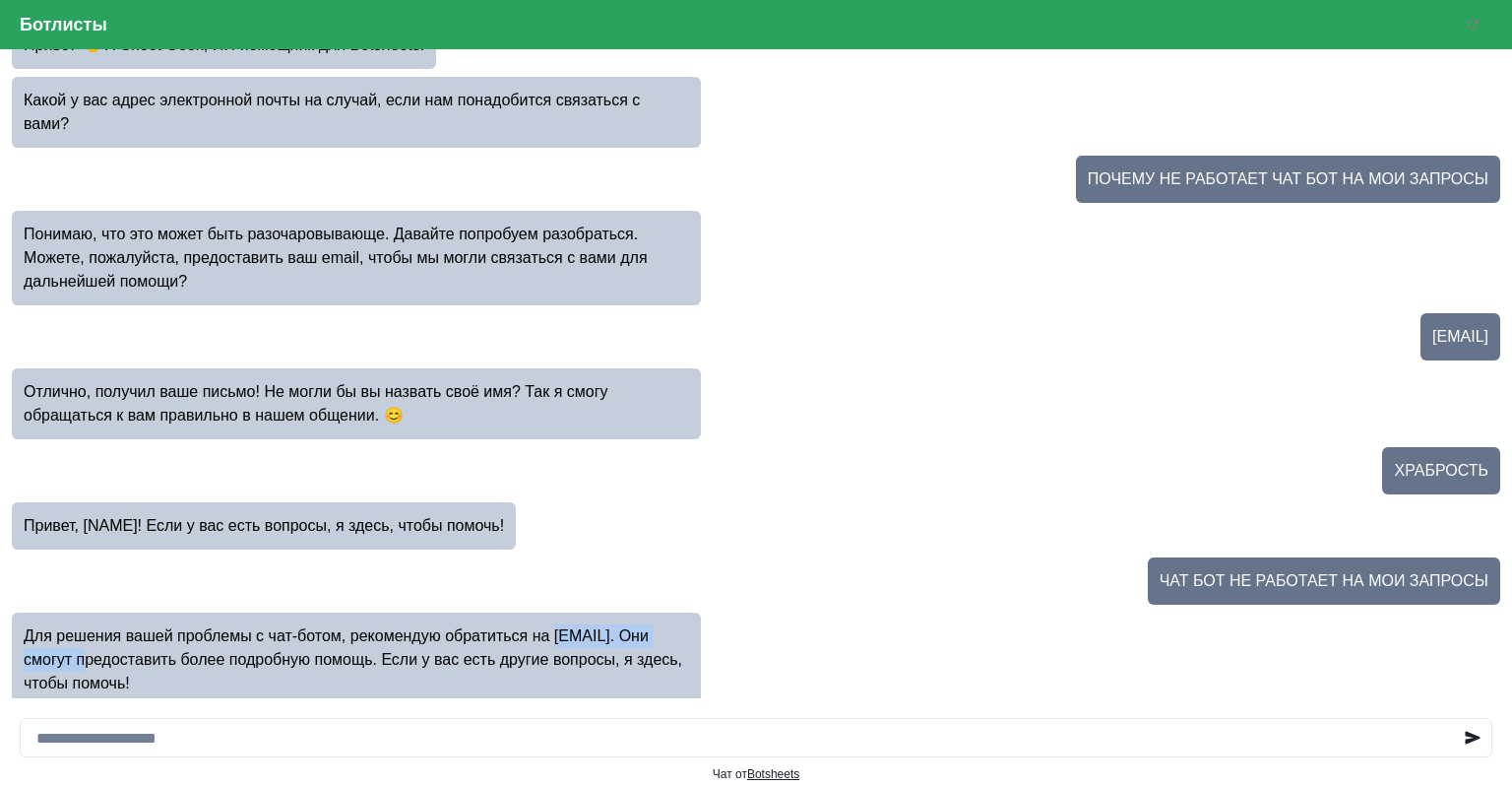drag, startPoint x: 193, startPoint y: 642, endPoint x: 6, endPoint y: 637, distance: 187.06683 